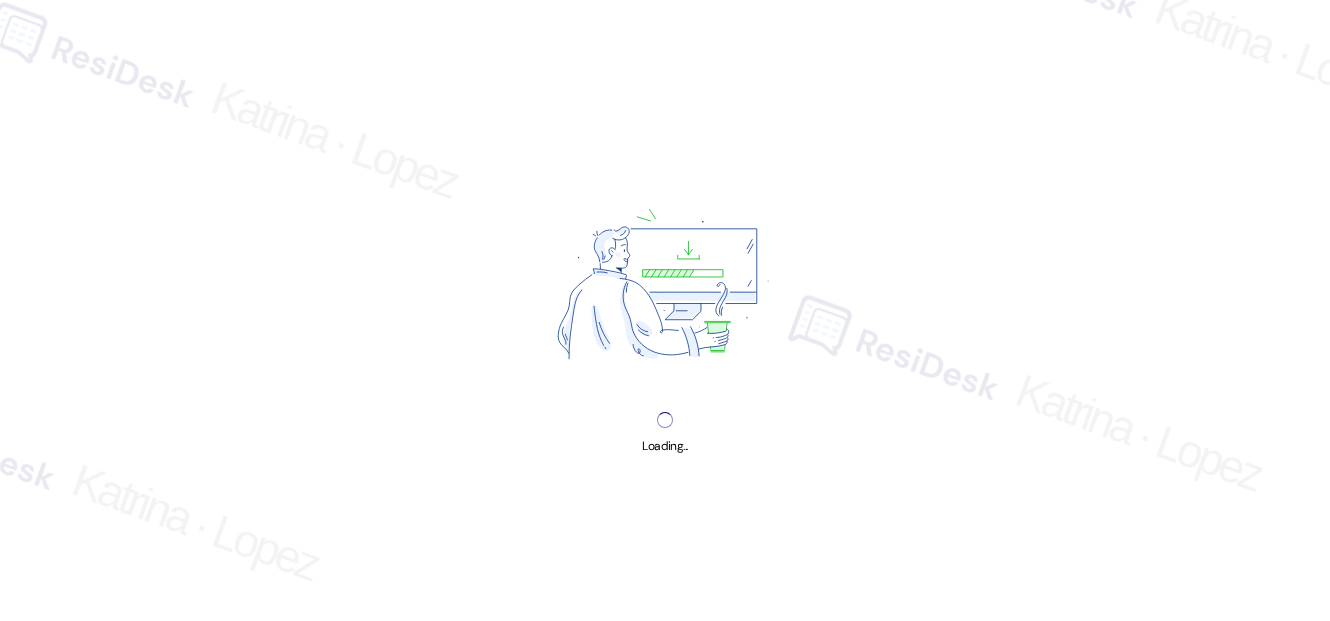 scroll, scrollTop: 0, scrollLeft: 0, axis: both 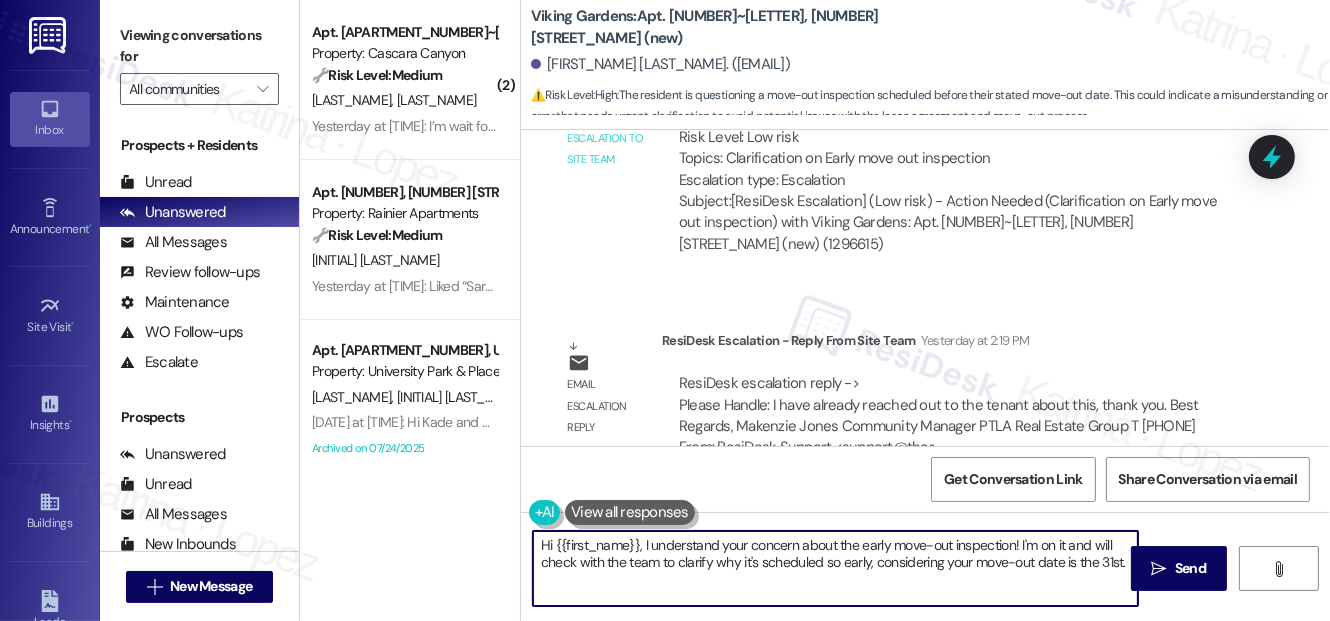 click on "Hi {{first_name}}, I understand your concern about the early move-out inspection! I'm on it and will check with the team to clarify why it's scheduled so early, considering your move-out date is the 31st." at bounding box center (835, 568) 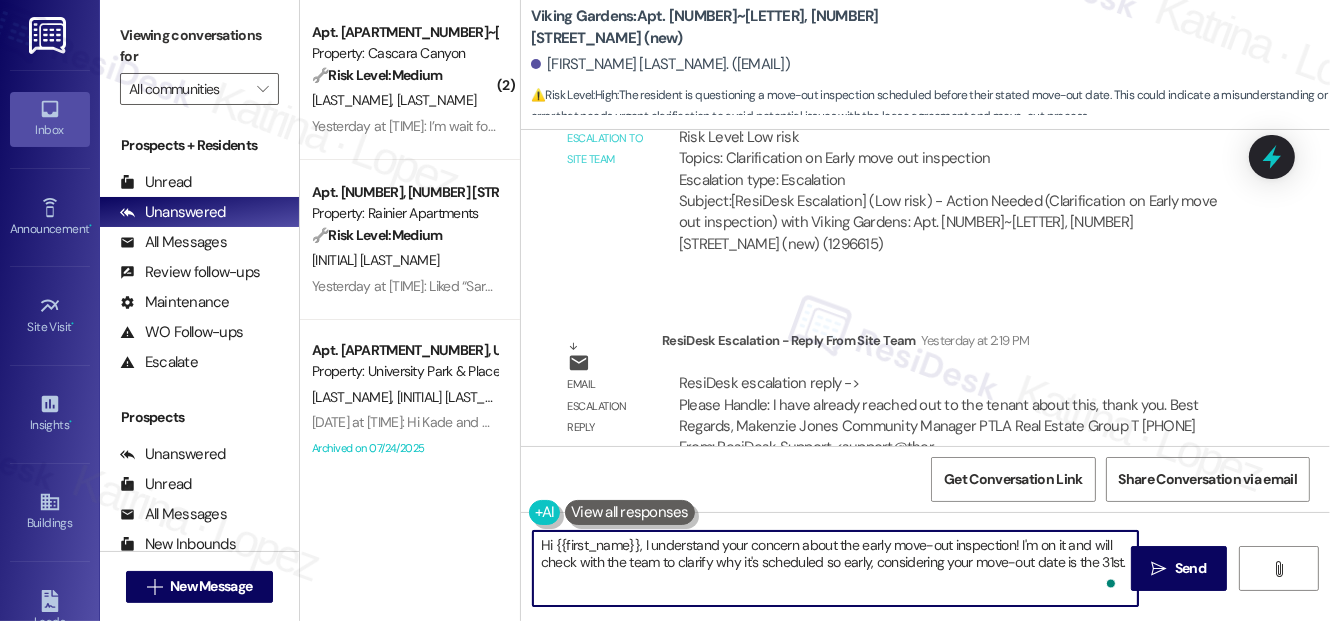 drag, startPoint x: 642, startPoint y: 546, endPoint x: 689, endPoint y: 588, distance: 63.03174 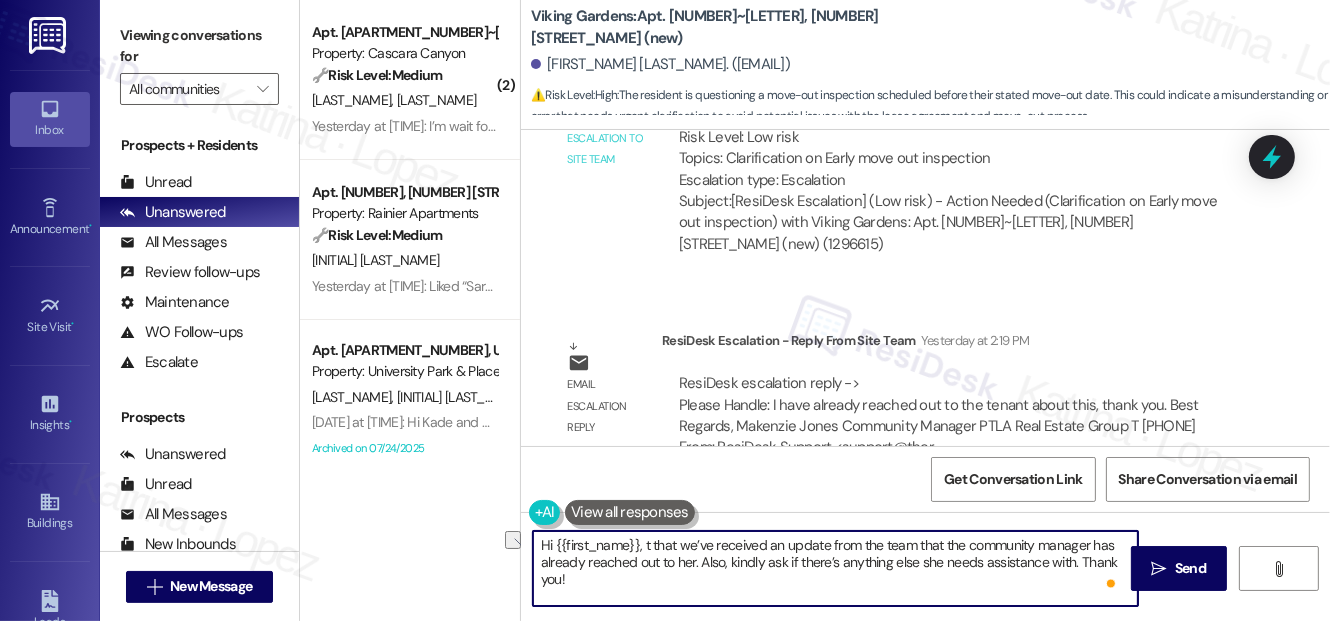 drag, startPoint x: 678, startPoint y: 545, endPoint x: 642, endPoint y: 541, distance: 36.221542 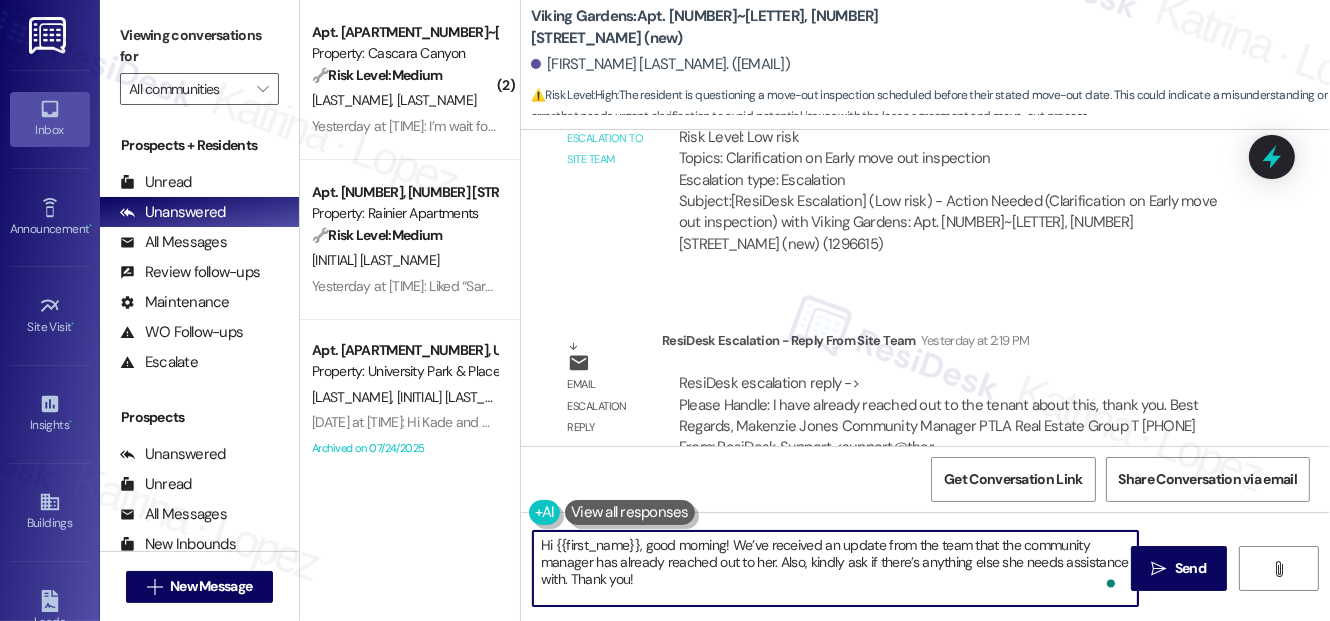 click on "Hi {{first_name}}, good morning! We’ve received an update from the team that the community manager has already reached out to her. Also, kindly ask if there’s anything else she needs assistance with. Thank you!" at bounding box center [835, 568] 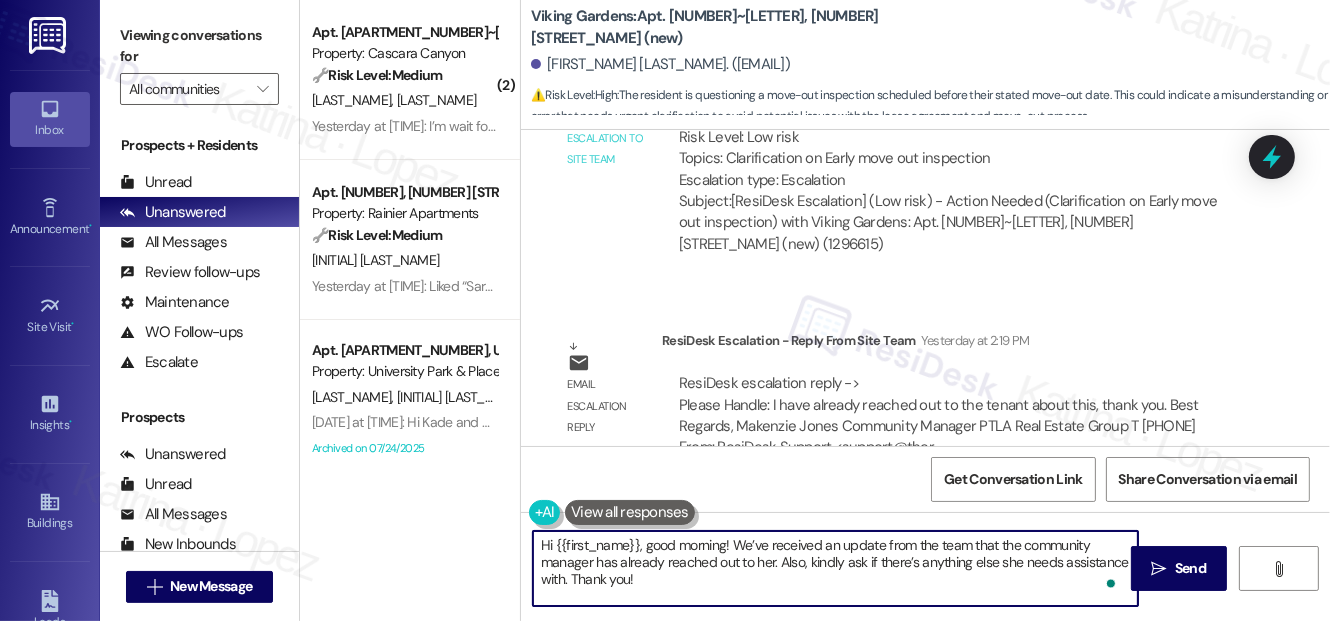 click on "Hi {{first_name}}, good morning! We’ve received an update from the team that the community manager has already reached out to her. Also, kindly ask if there’s anything else she needs assistance with. Thank you!" at bounding box center (835, 568) 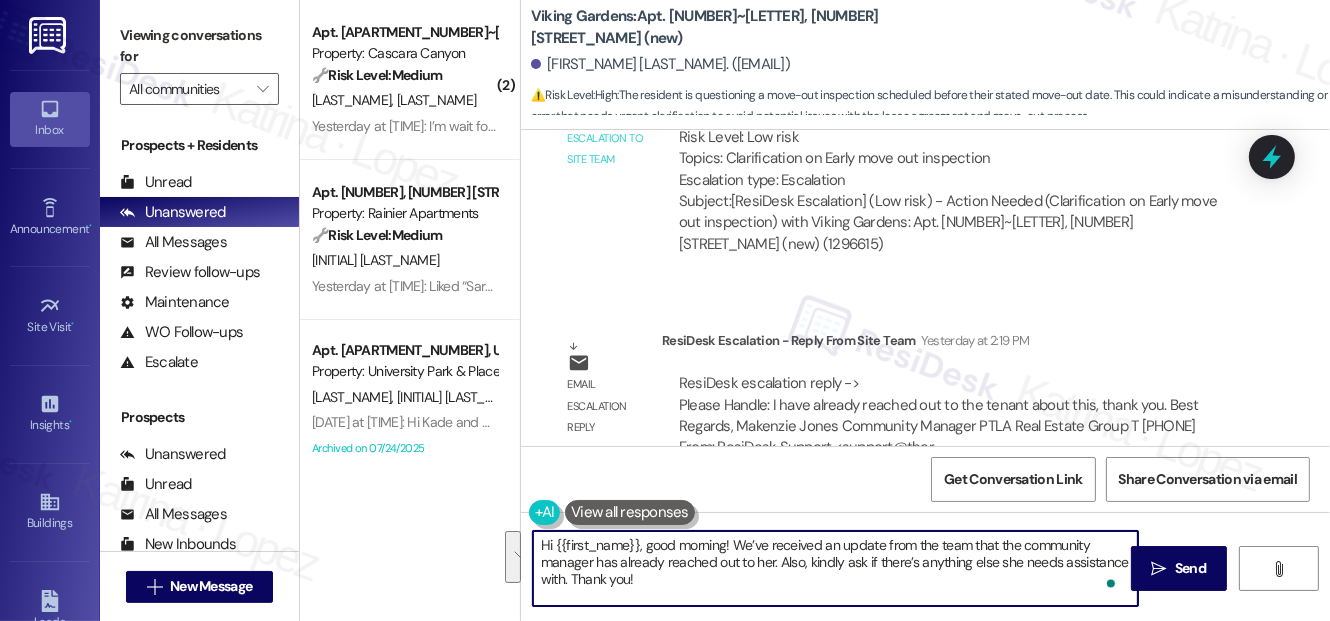 click on "Hi {{first_name}}, good morning! We’ve received an update from the team that the community manager has already reached out to her. Also, kindly ask if there’s anything else she needs assistance with. Thank you!" at bounding box center [835, 568] 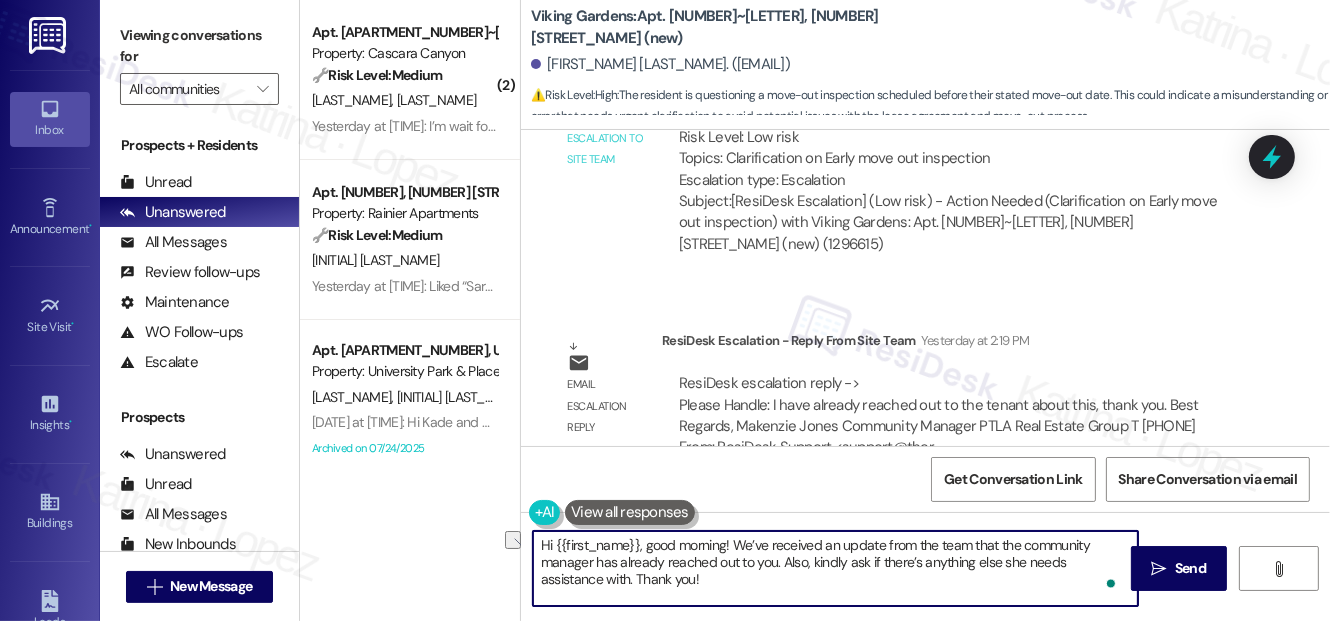drag, startPoint x: 781, startPoint y: 564, endPoint x: 861, endPoint y: 564, distance: 80 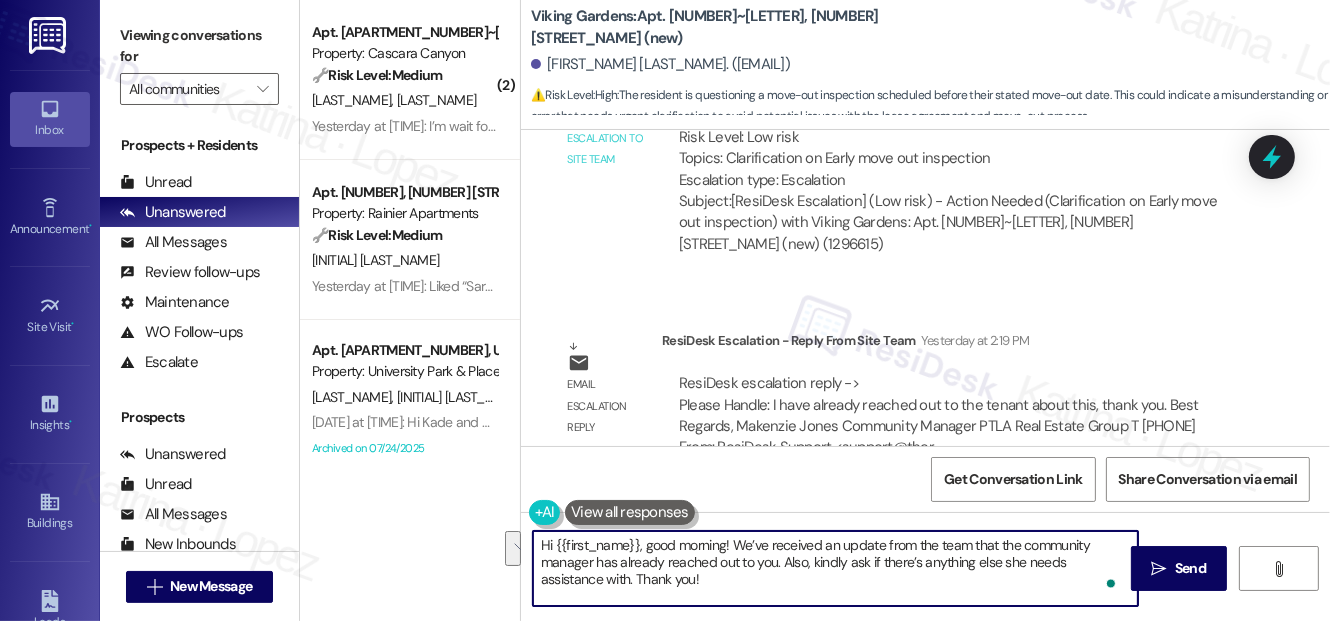 drag, startPoint x: 804, startPoint y: 573, endPoint x: 781, endPoint y: 565, distance: 24.351591 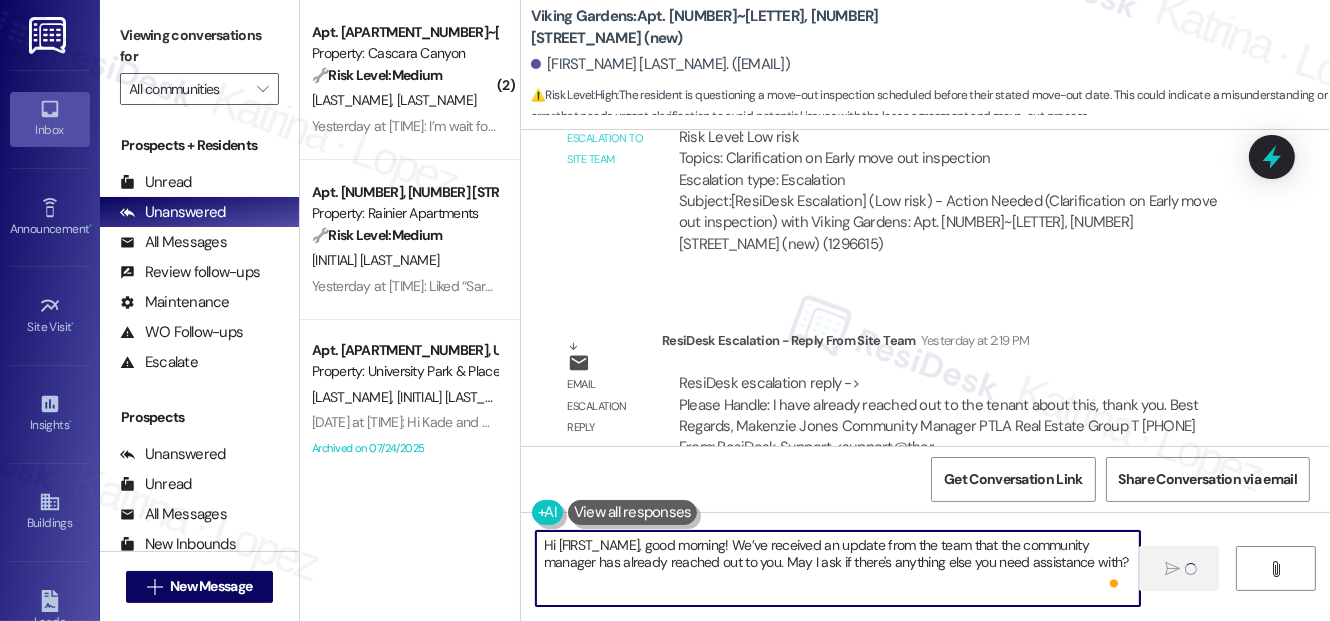 type on "Hi {{first_name}}, good morning! We’ve received an update from the team that the community manager has already reached out to you. May I ask if there's anything else you need assistance with?" 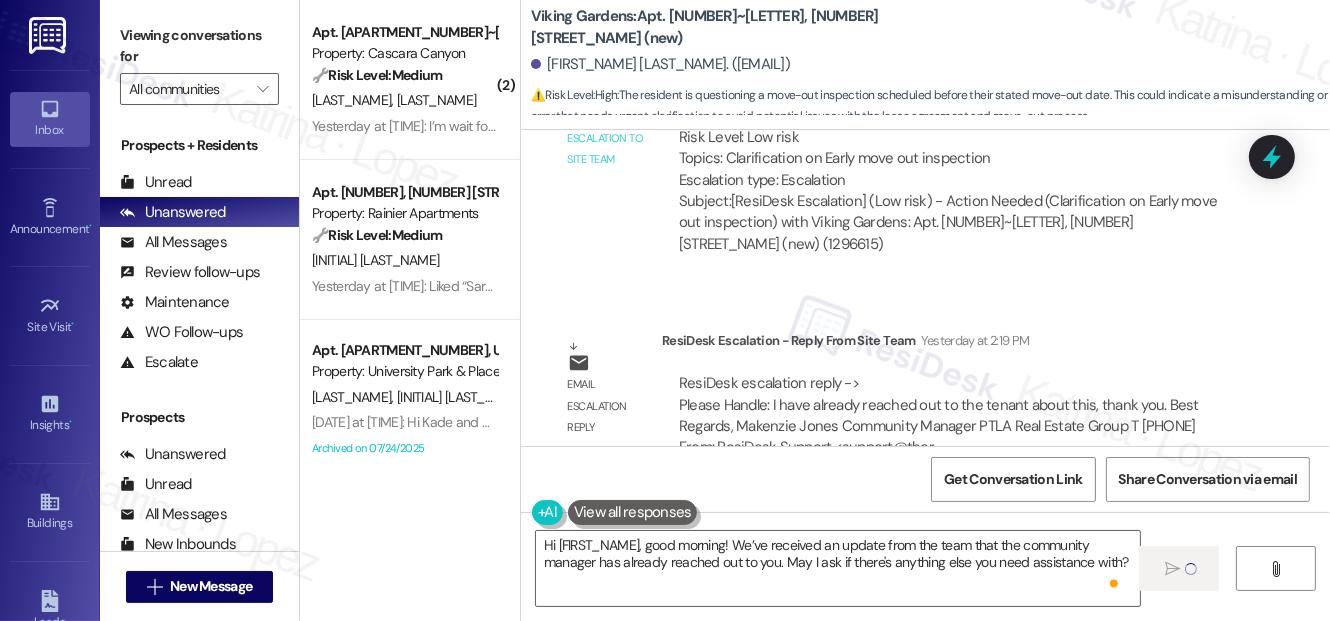 type 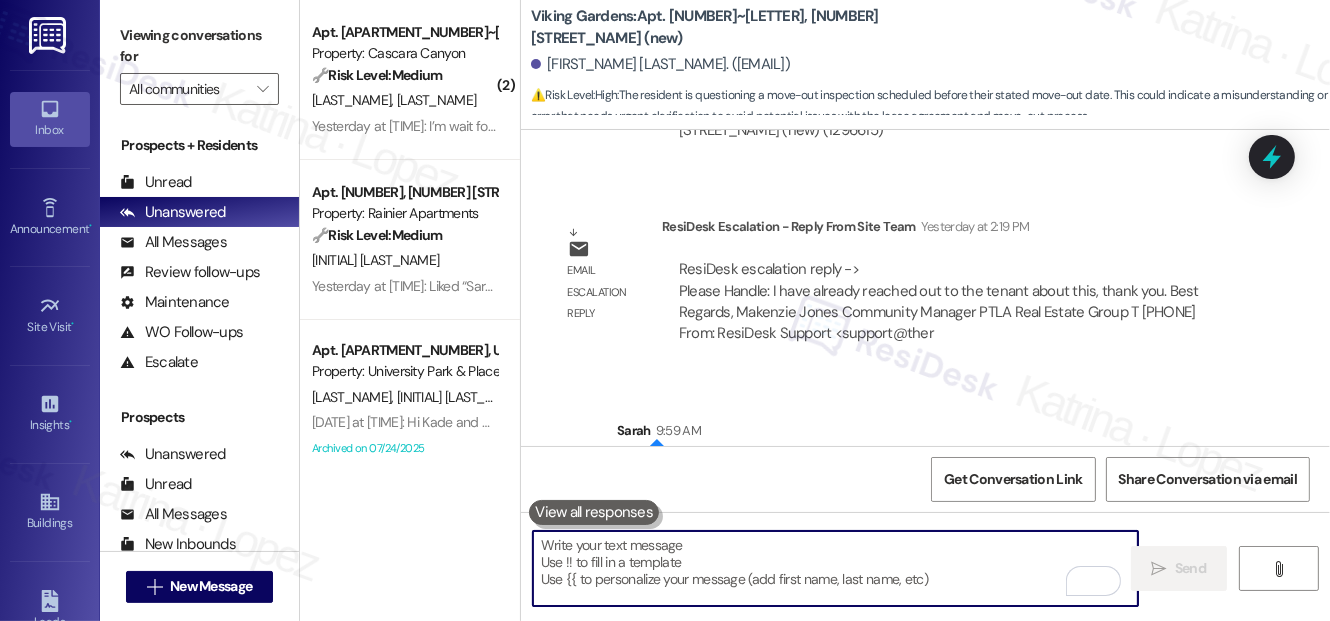 scroll, scrollTop: 8873, scrollLeft: 0, axis: vertical 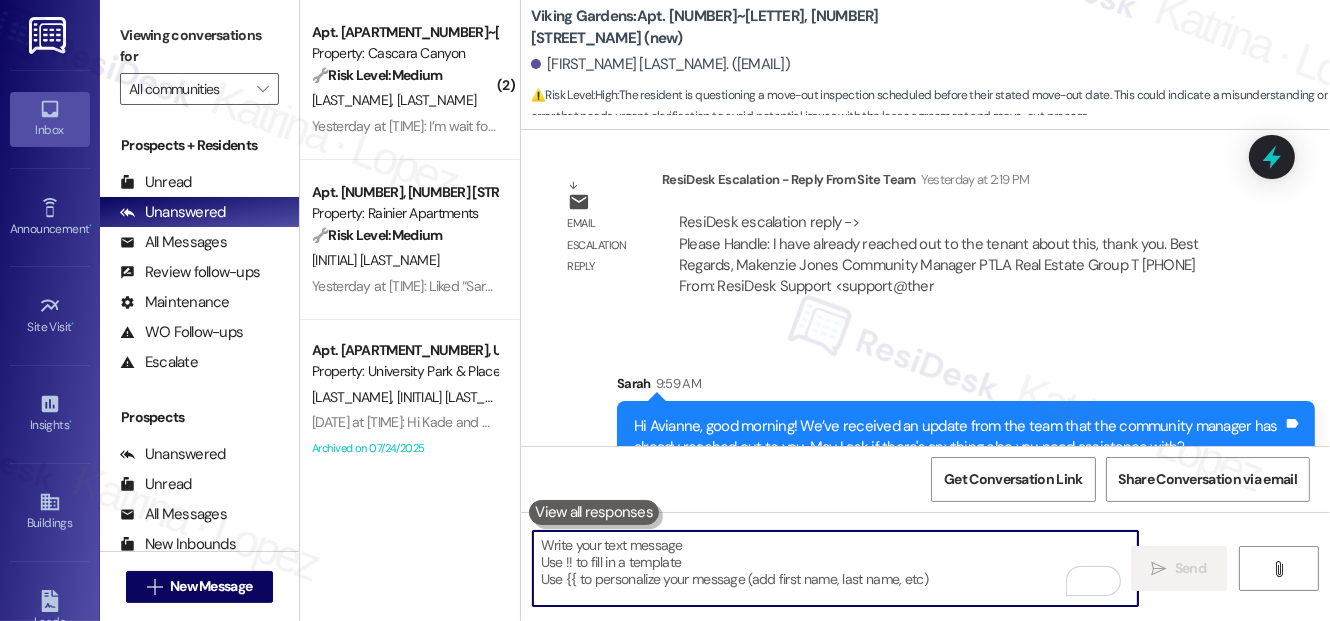 click on "Hi Avianne, good morning! We’ve received an update from the team that the community manager has already reached out to you. May I ask if there's anything else you need assistance with?" at bounding box center (958, 437) 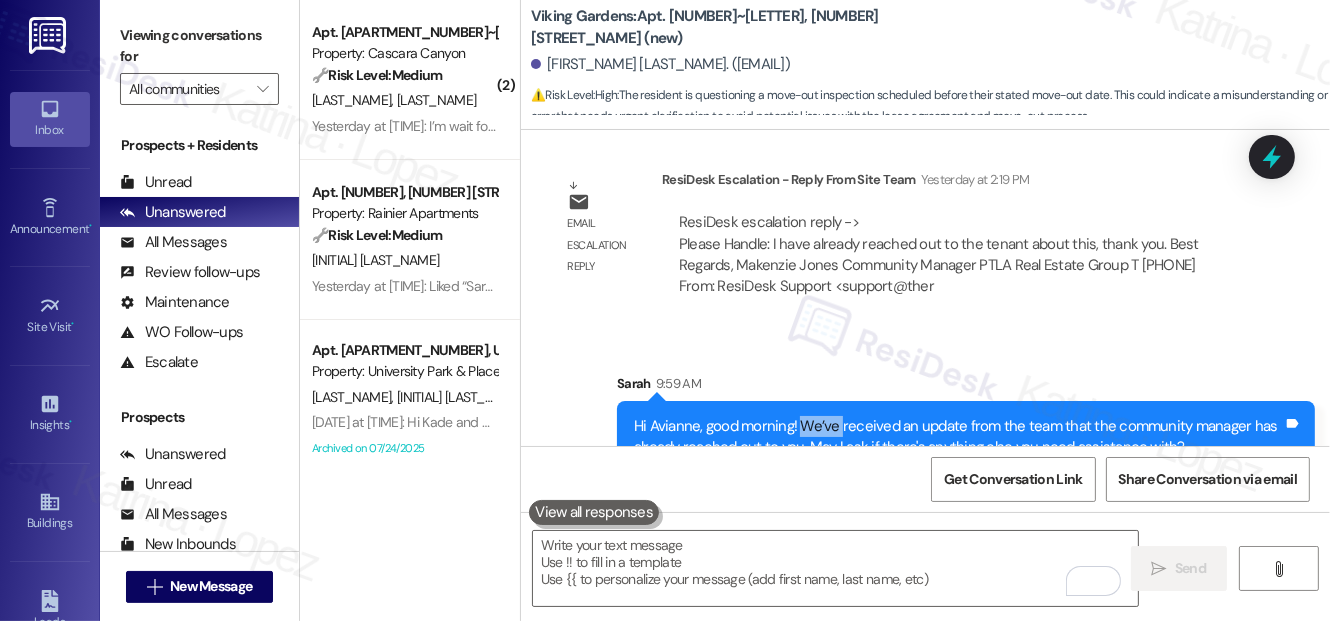 click on "Hi Avianne, good morning! We’ve received an update from the team that the community manager has already reached out to you. May I ask if there's anything else you need assistance with?" at bounding box center [958, 437] 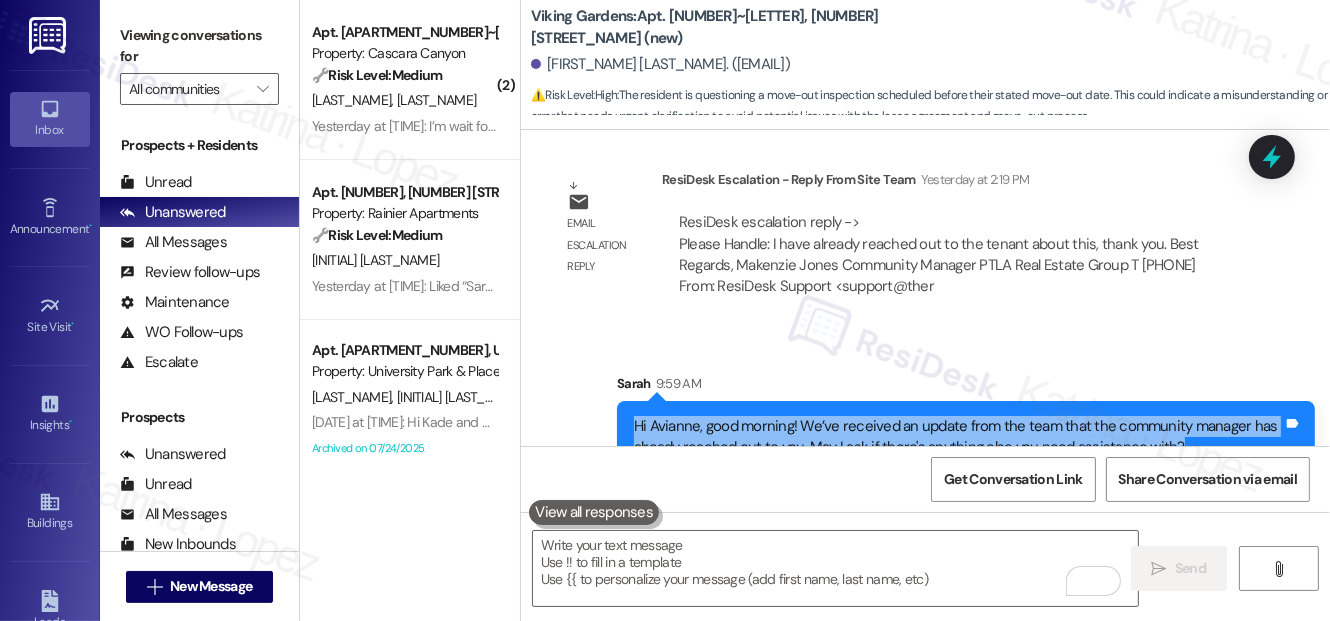 click on "Hi Avianne, good morning! We’ve received an update from the team that the community manager has already reached out to you. May I ask if there's anything else you need assistance with?" at bounding box center [958, 437] 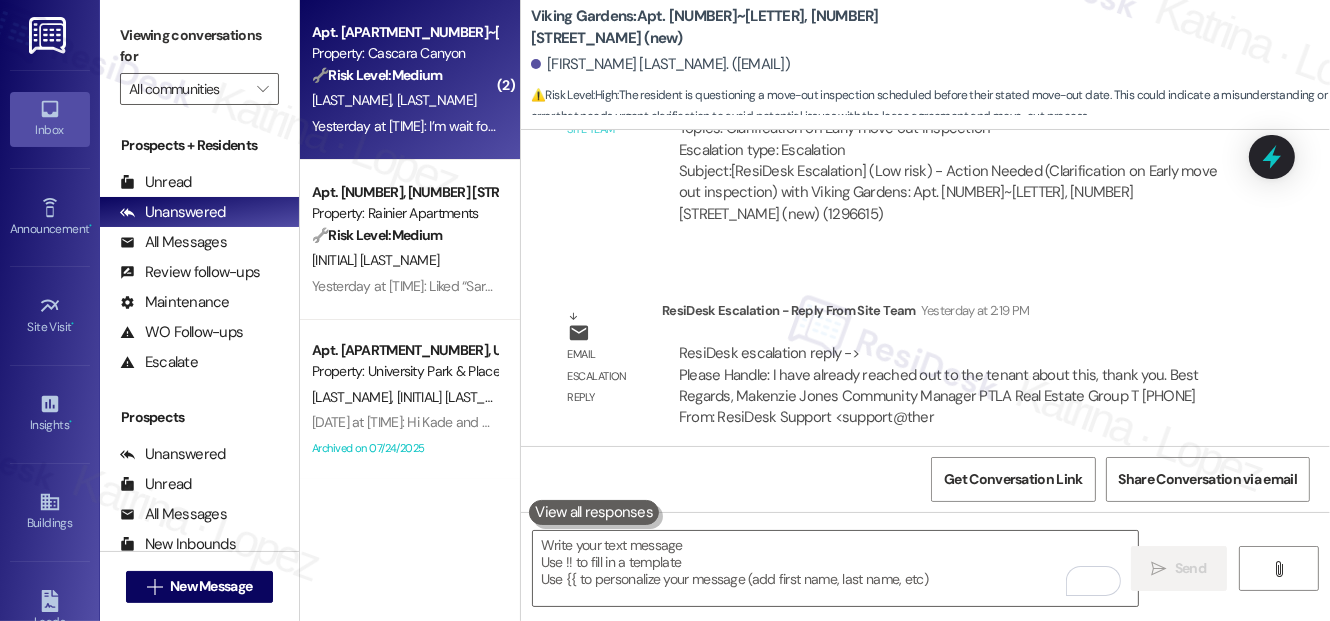 scroll, scrollTop: 8691, scrollLeft: 0, axis: vertical 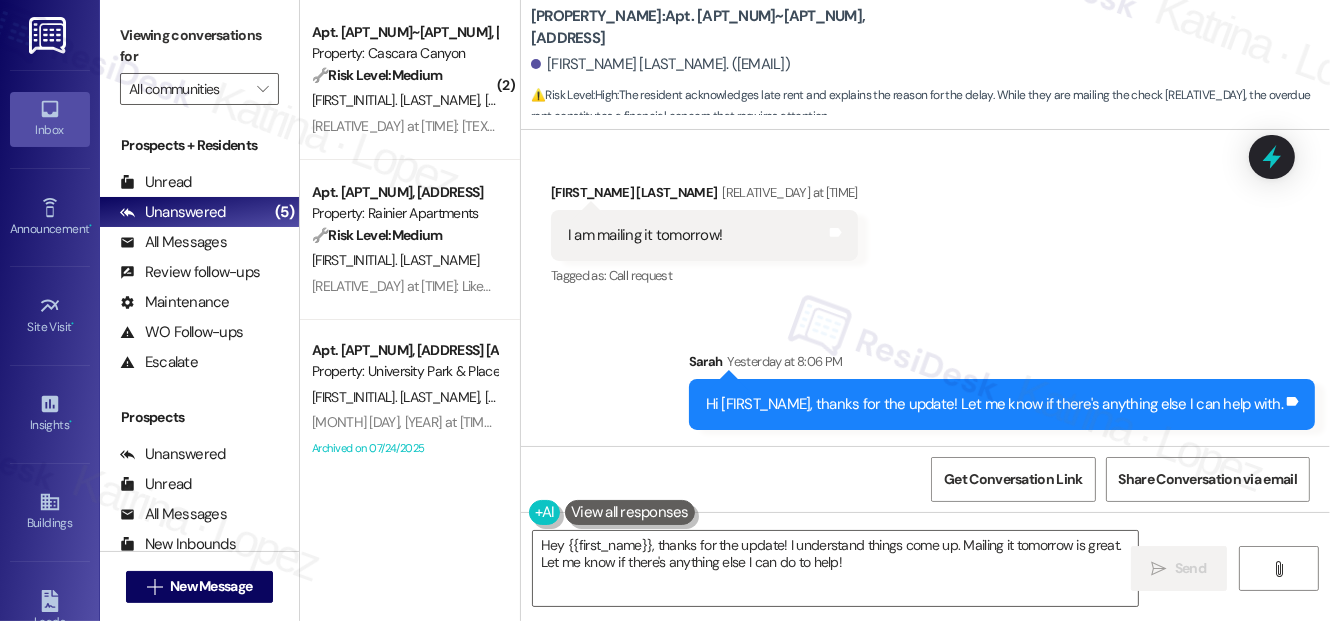 click on "Hi [FIRST_NAME], thanks for the update! Let me know if there's anything else I can help with." at bounding box center (994, 404) 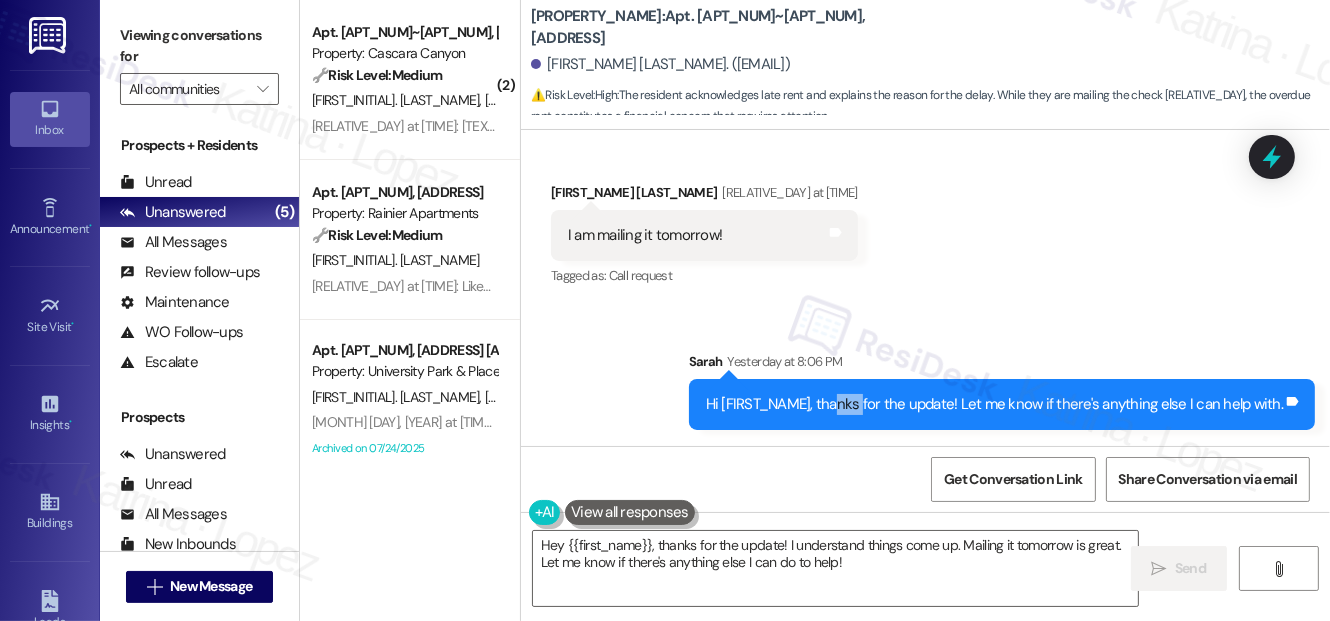 click on "Hi [FIRST_NAME], thanks for the update! Let me know if there's anything else I can help with." at bounding box center [994, 404] 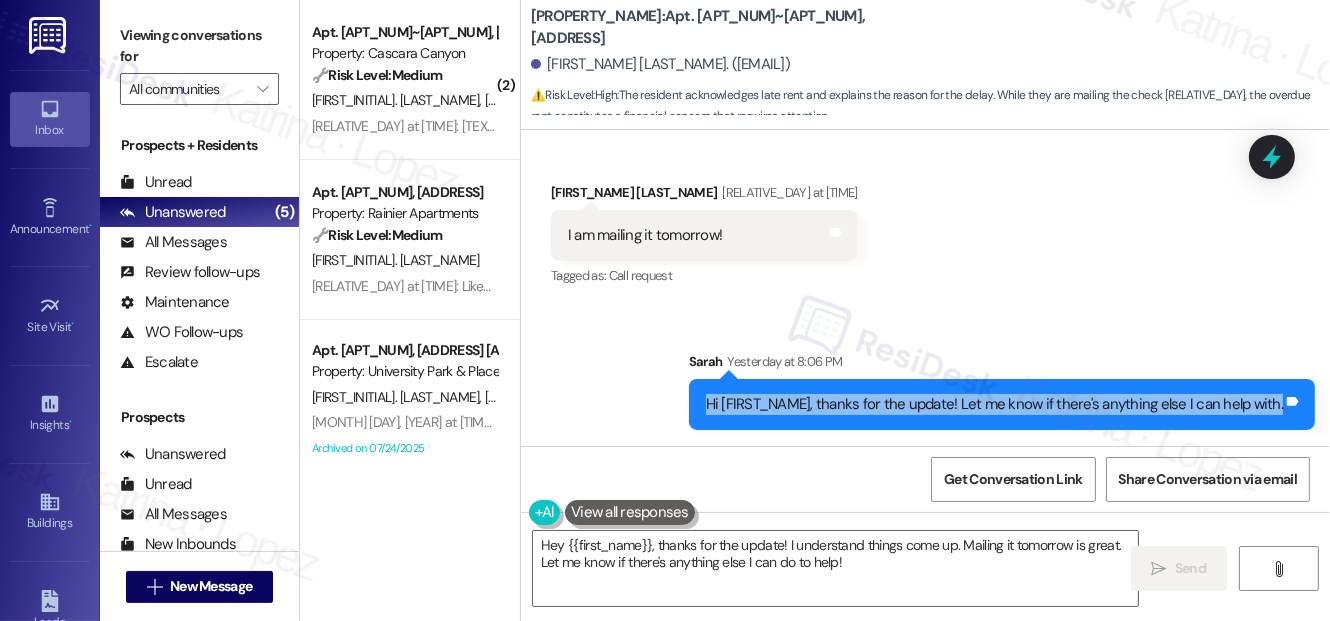 click on "Hi [FIRST_NAME], thanks for the update! Let me know if there's anything else I can help with." at bounding box center (994, 404) 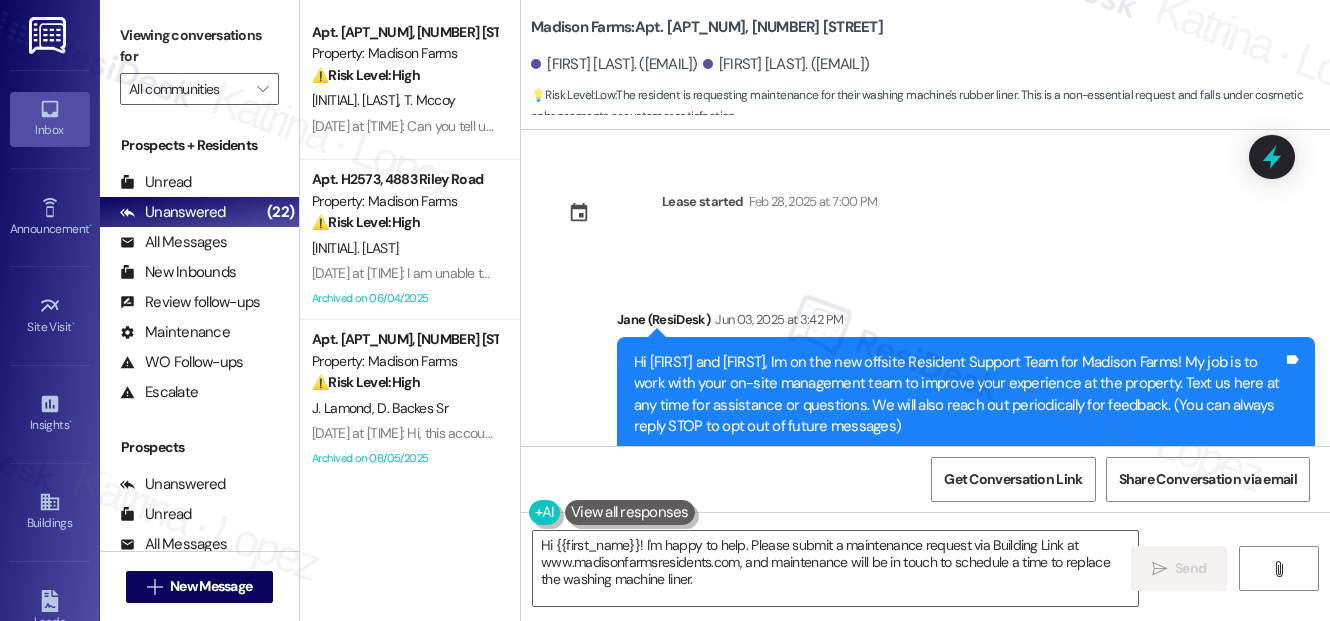 scroll, scrollTop: 0, scrollLeft: 0, axis: both 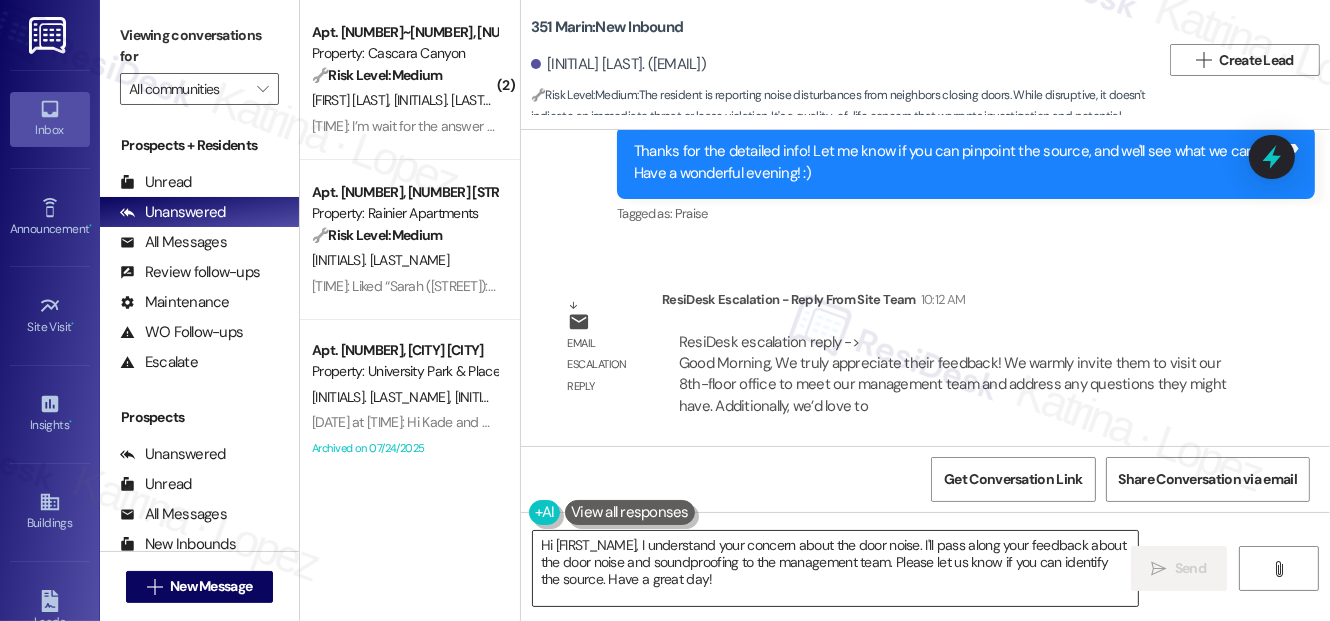 click on "Hi {{first_name}}, I understand your concern about the door noise. I'll pass along your feedback about the door noise and soundproofing to the management team. Please let us know if you can identify the source. Have a great day!" at bounding box center [835, 568] 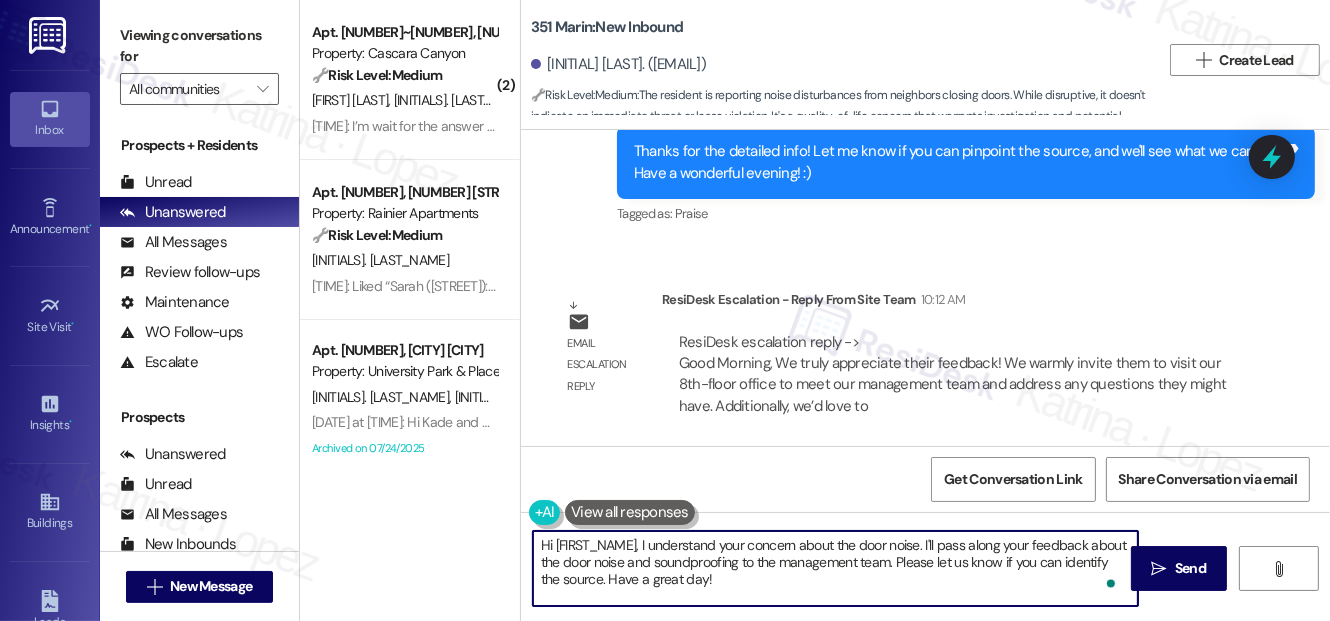 drag, startPoint x: 810, startPoint y: 585, endPoint x: 645, endPoint y: 535, distance: 172.4094 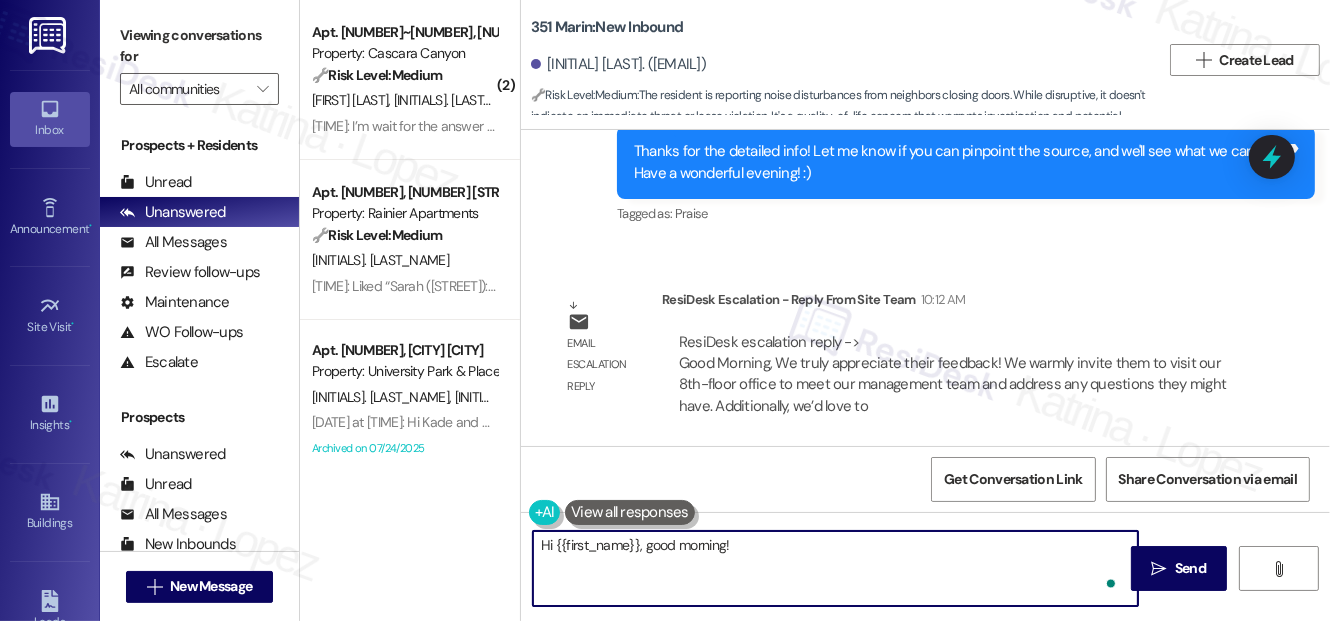 paste on "We warmly invite them to visit our 8th-floor office to meet our management team and address any questions they might have. Additionally, we'd love to offer them a follow-up tour of the community after their initial experience with their broker and our leasing agent. We're here Monday to Friday from 9 am to 5 pm, ready to welcome them with open arms!" 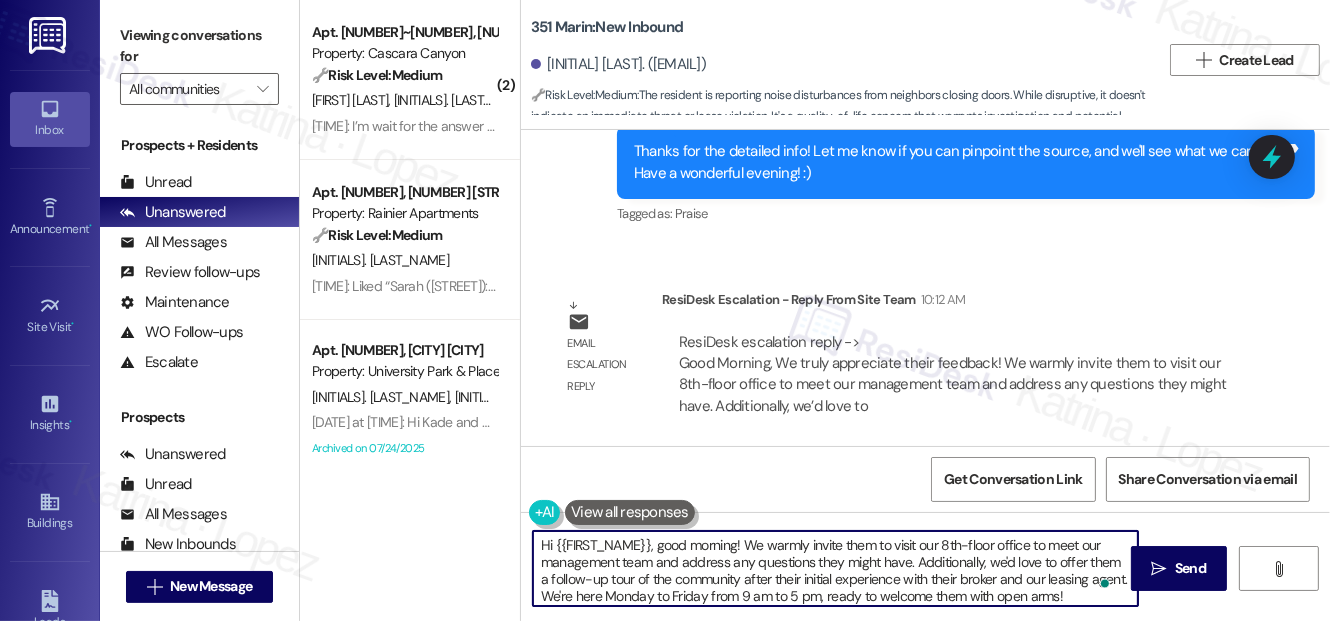 click on "Hi {{first_name}}, good morning! We warmly invite them to visit our 8th-floor office to meet our management team and address any questions they might have. Additionally, we'd love to offer them a follow-up tour of the community after their initial experience with their broker and our leasing agent. We're here Monday to Friday from 9 am to 5 pm, ready to welcome them with open arms!" at bounding box center [835, 568] 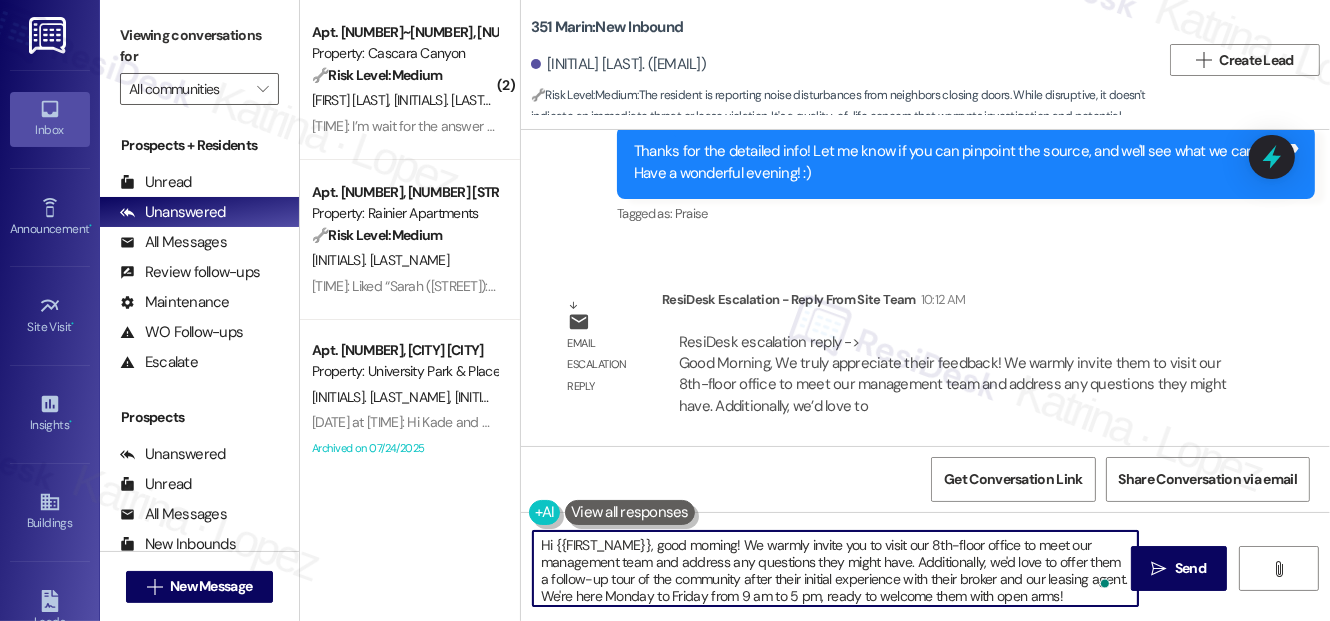 click on "Hi {{first_name}}, good morning! We warmly invite you to visit our 8th-floor office to meet our management team and address any questions they might have. Additionally, we'd love to offer them a follow-up tour of the community after their initial experience with their broker and our leasing agent. We're here Monday to Friday from 9 am to 5 pm, ready to welcome them with open arms!" at bounding box center [835, 568] 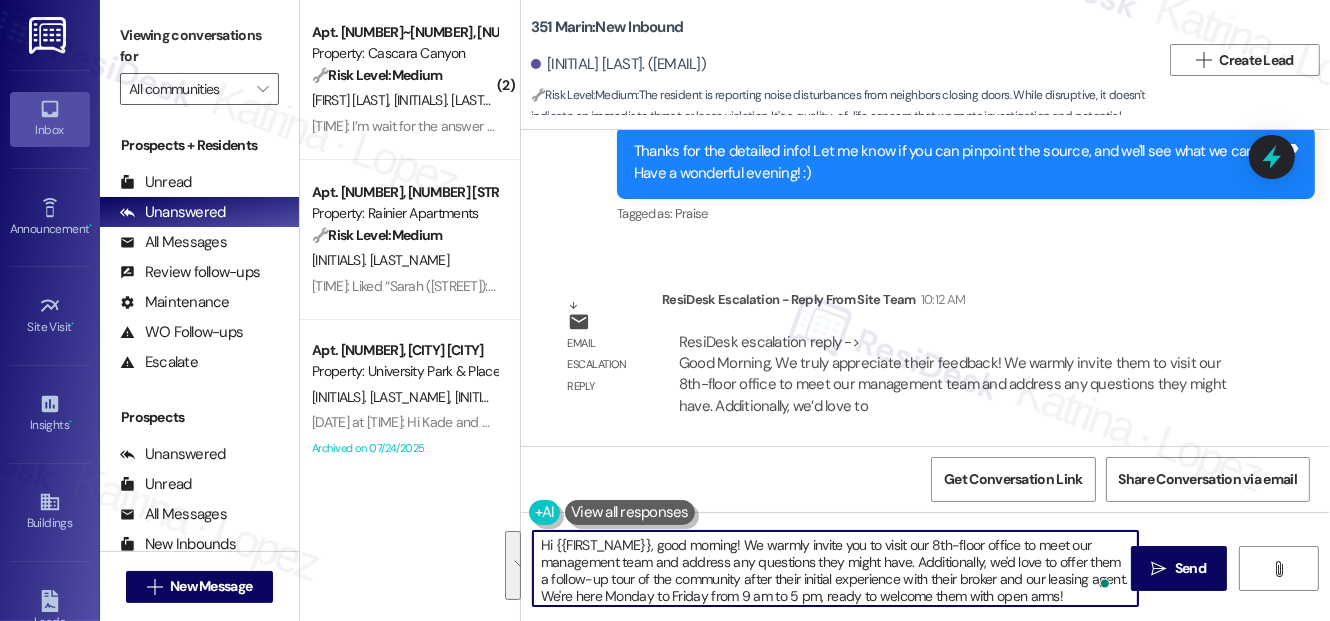 click on "Hi {{first_name}}, good morning! We warmly invite you to visit our 8th-floor office to meet our management team and address any questions they might have. Additionally, we'd love to offer them a follow-up tour of the community after their initial experience with their broker and our leasing agent. We're here Monday to Friday from 9 am to 5 pm, ready to welcome them with open arms!" at bounding box center (835, 568) 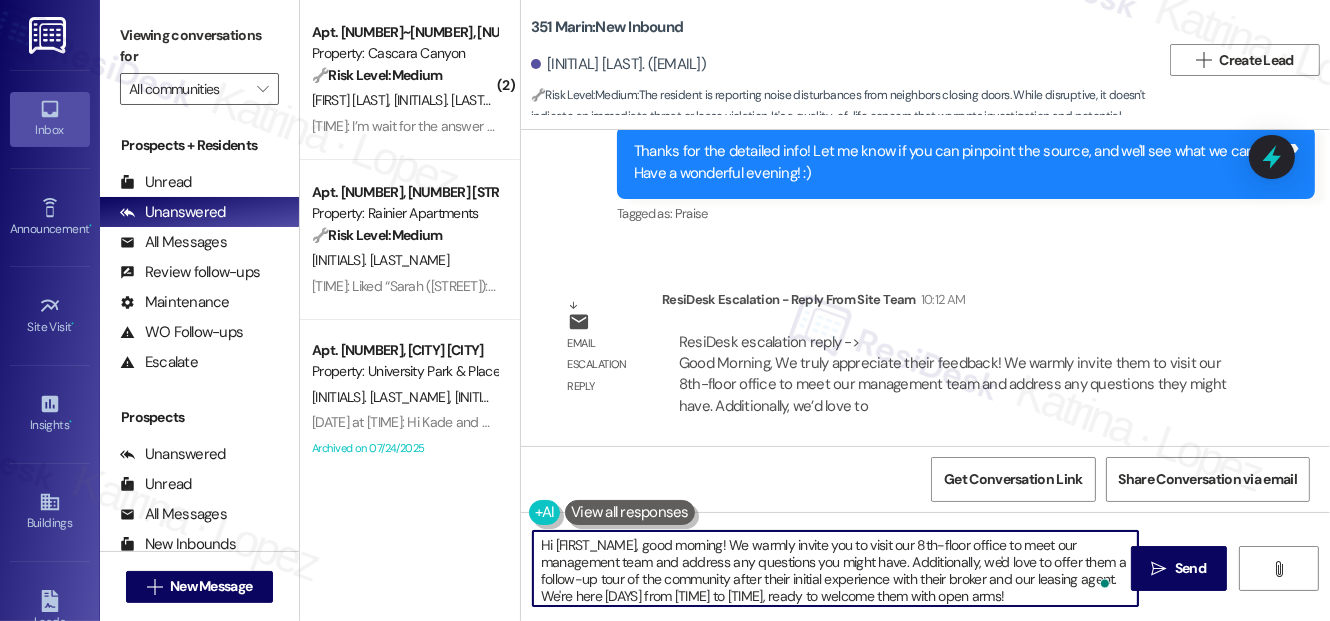 click on "Hi {{first_name}}, good morning! We warmly invite you to visit our 8th-floor office to meet our management team and address any questions you might have. Additionally, we'd love to offer them a follow-up tour of the community after their initial experience with their broker and our leasing agent. We're here Monday to Friday from 9 am to 5 pm, ready to welcome them with open arms!" at bounding box center [835, 568] 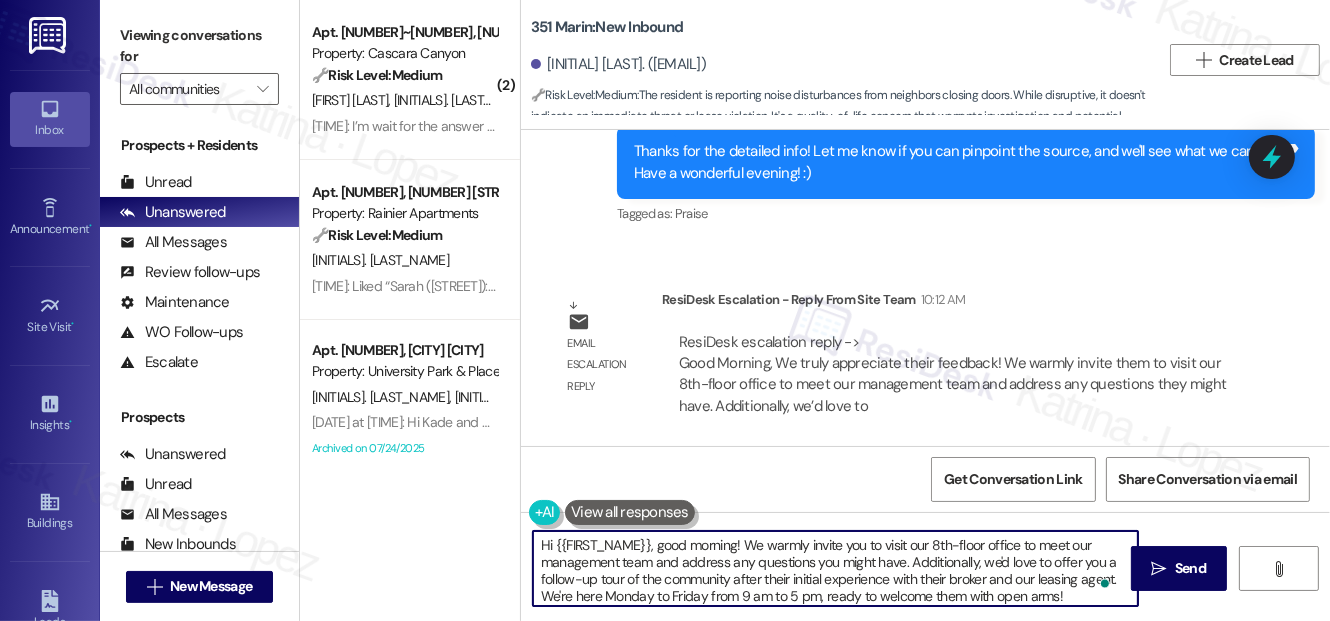 scroll, scrollTop: 5, scrollLeft: 0, axis: vertical 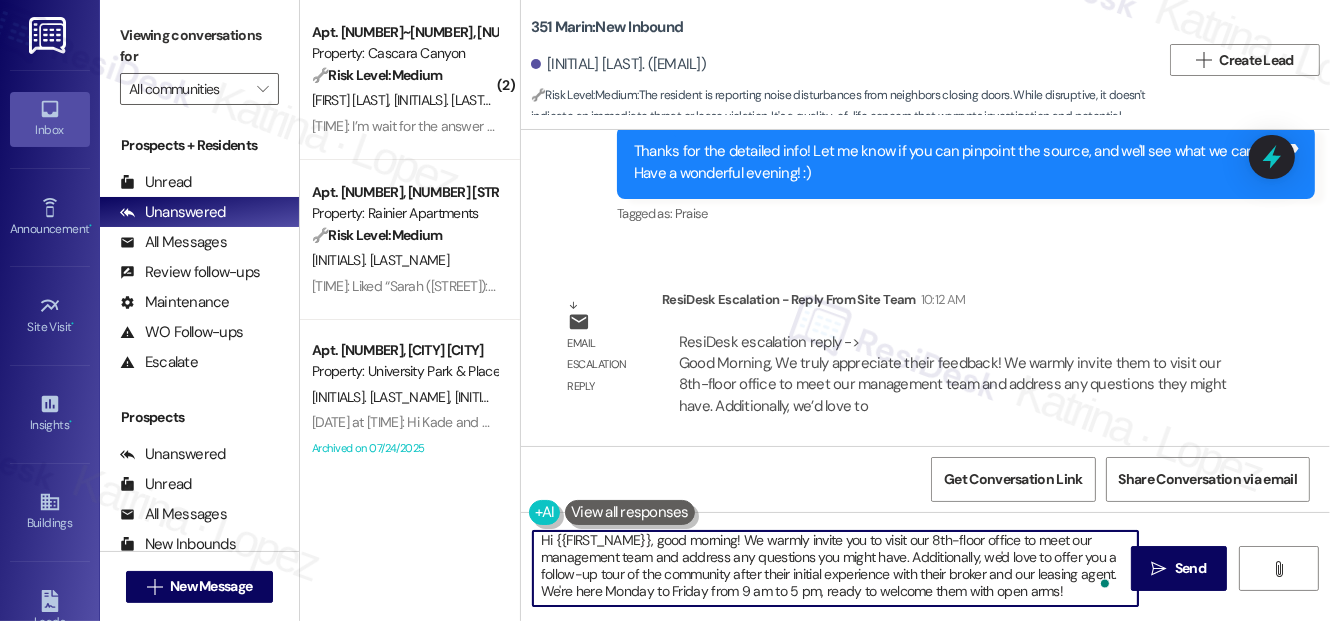 click on "Hi {{first_name}}, good morning! We warmly invite you to visit our 8th-floor office to meet our management team and address any questions you might have. Additionally, we'd love to offer you a follow-up tour of the community after their initial experience with their broker and our leasing agent. We're here Monday to Friday from 9 am to 5 pm, ready to welcome them with open arms!" at bounding box center (835, 568) 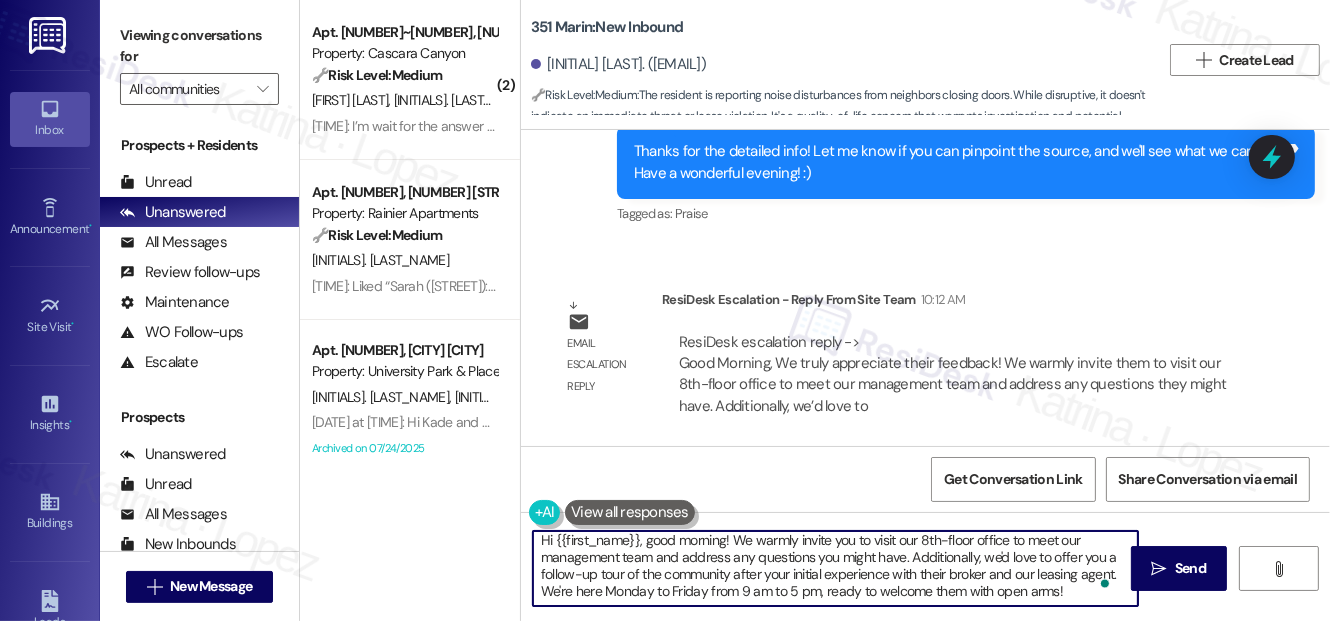 click on "Hi {{first_name}}, good morning! We warmly invite you to visit our 8th-floor office to meet our management team and address any questions you might have. Additionally, we'd love to offer you a follow-up tour of the community after your initial experience with their broker and our leasing agent. We're here Monday to Friday from 9 am to 5 pm, ready to welcome them with open arms!" at bounding box center [835, 568] 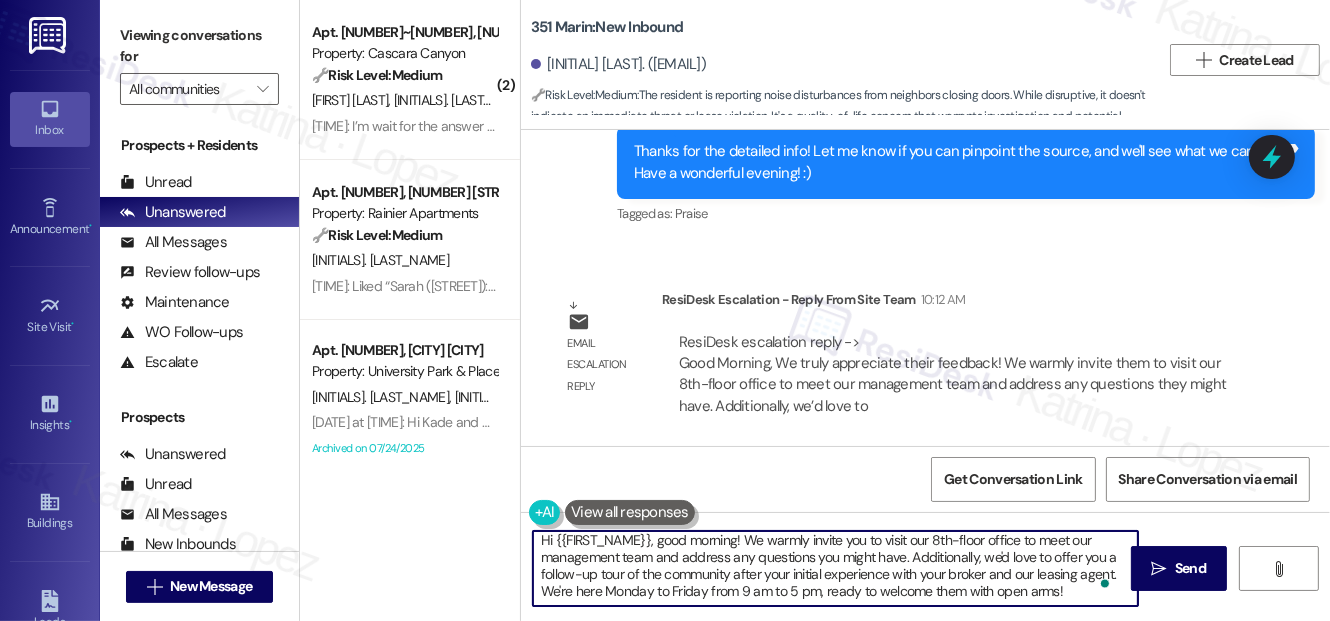 click on "Hi {{first_name}}, good morning! We warmly invite you to visit our 8th-floor office to meet our management team and address any questions you might have. Additionally, we'd love to offer you a follow-up tour of the community after your initial experience with your broker and our leasing agent. We're here Monday to Friday from 9 am to 5 pm, ready to welcome them with open arms!" at bounding box center (835, 568) 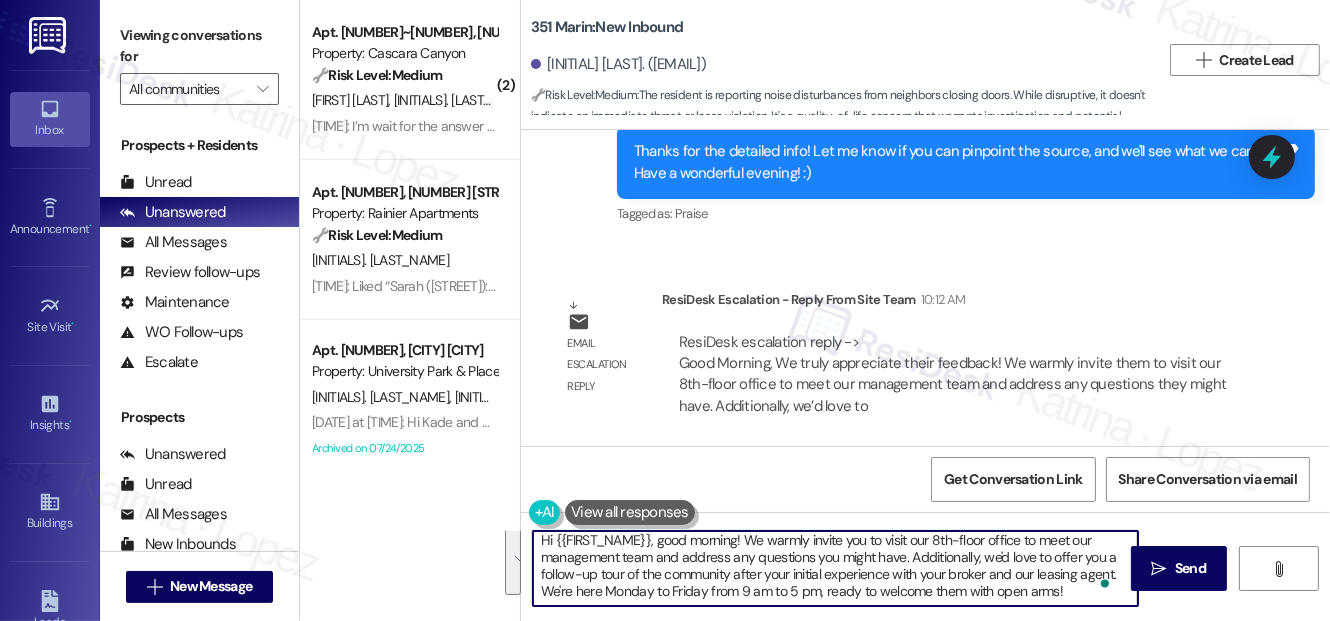 click on "Hi {{first_name}}, good morning! We warmly invite you to visit our 8th-floor office to meet our management team and address any questions you might have. Additionally, we'd love to offer you a follow-up tour of the community after your initial experience with your broker and our leasing agent. We're here Monday to Friday from 9 am to 5 pm, ready to welcome them with open arms!" at bounding box center (835, 568) 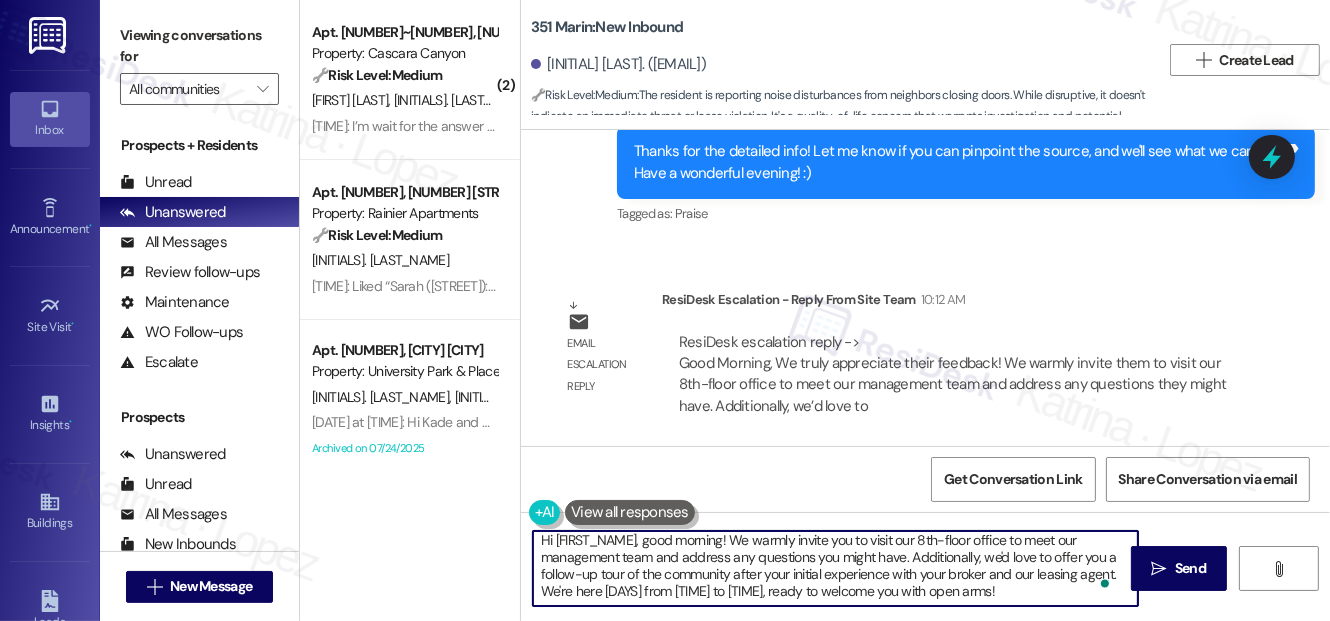 scroll, scrollTop: 0, scrollLeft: 0, axis: both 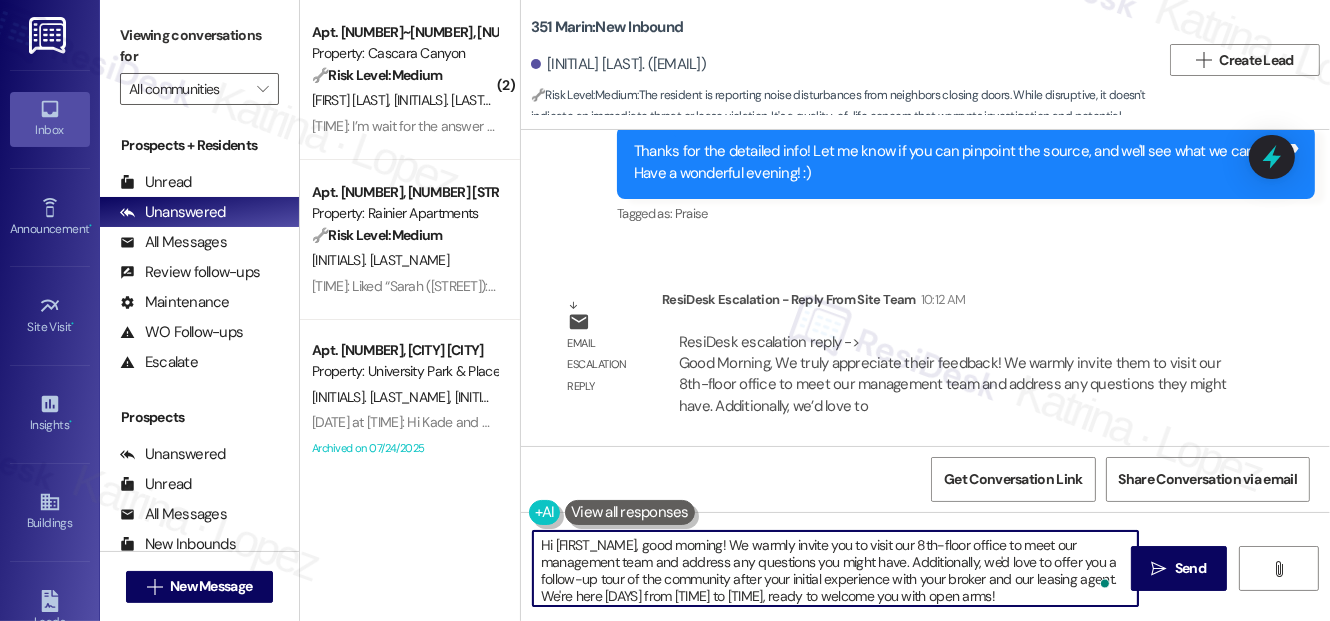 click on "Hi {{first_name}}, good morning! We warmly invite you to visit our 8th-floor office to meet our management team and address any questions you might have. Additionally, we'd love to offer you a follow-up tour of the community after your initial experience with your broker and our leasing agent. We're here Monday to Friday from 9 am to 5 pm, ready to welcome you with open arms!" at bounding box center [835, 568] 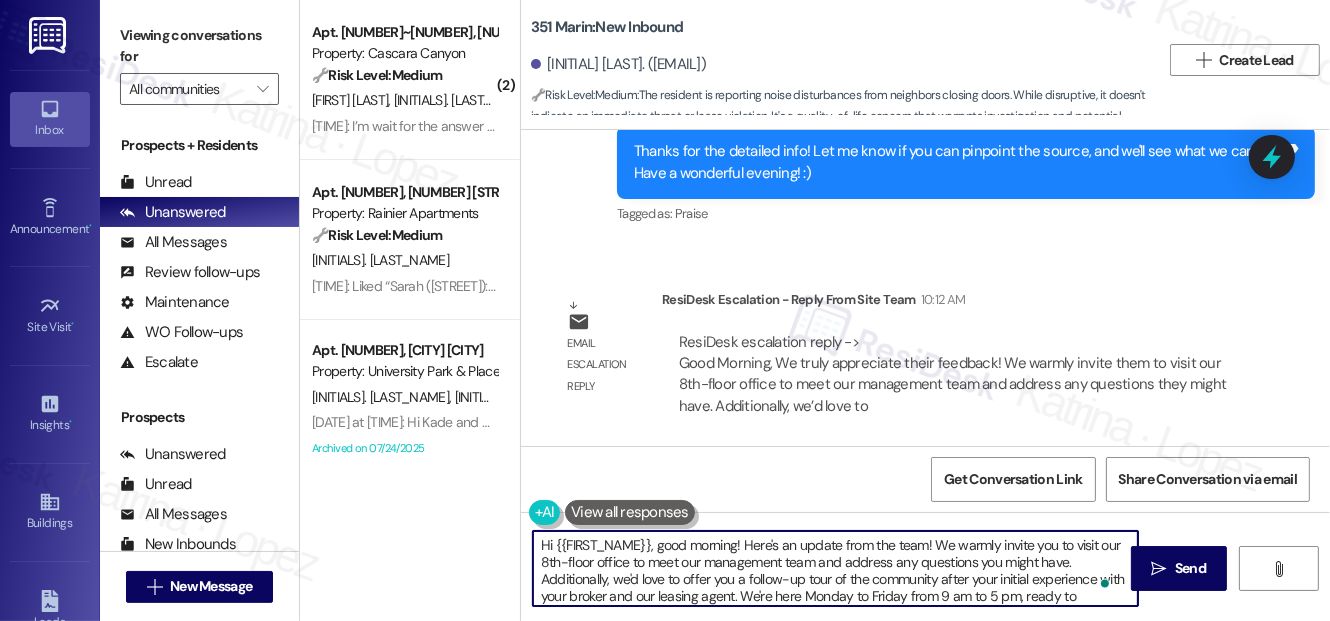 click on "Hi {{first_name}}, good morning! Here's an update from the team! We warmly invite you to visit our 8th-floor office to meet our management team and address any questions you might have. Additionally, we'd love to offer you a follow-up tour of the community after your initial experience with your broker and our leasing agent. We're here Monday to Friday from 9 am to 5 pm, ready to welcome you with open arms!" at bounding box center (835, 568) 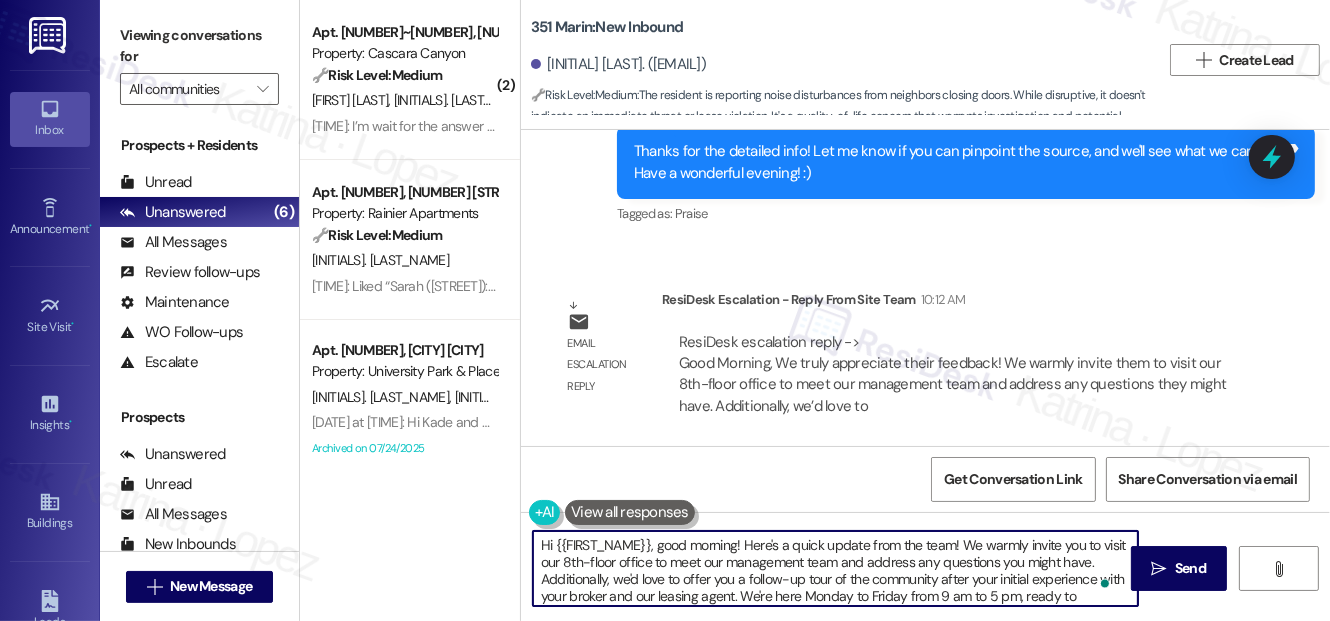 click on "Hi {{first_name}}, good morning! Here's a quick update from the team! We warmly invite you to visit our 8th-floor office to meet our management team and address any questions you might have. Additionally, we'd love to offer you a follow-up tour of the community after your initial experience with your broker and our leasing agent. We're here Monday to Friday from 9 am to 5 pm, ready to welcome you with open arms!" at bounding box center (835, 568) 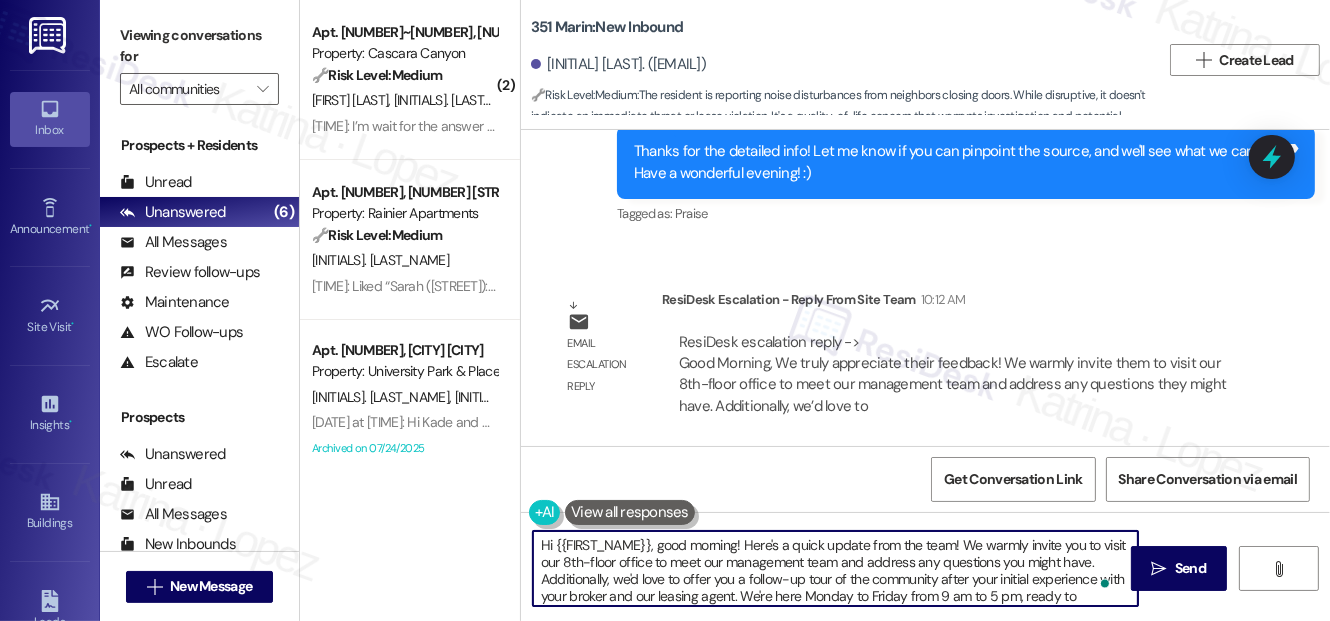 type on "Hi {{first_name}}, good morning! Here's a quick update from the team! We warmly invite you to visit our 8th-floor office to meet our management team and address any questions you might have. Additionally, we'd love to offer you a follow-up tour of the community after your initial experience with your broker and our leasing agent. We're here Monday to Friday from 9 am to 5 pm, ready to welcome you with open arms!" 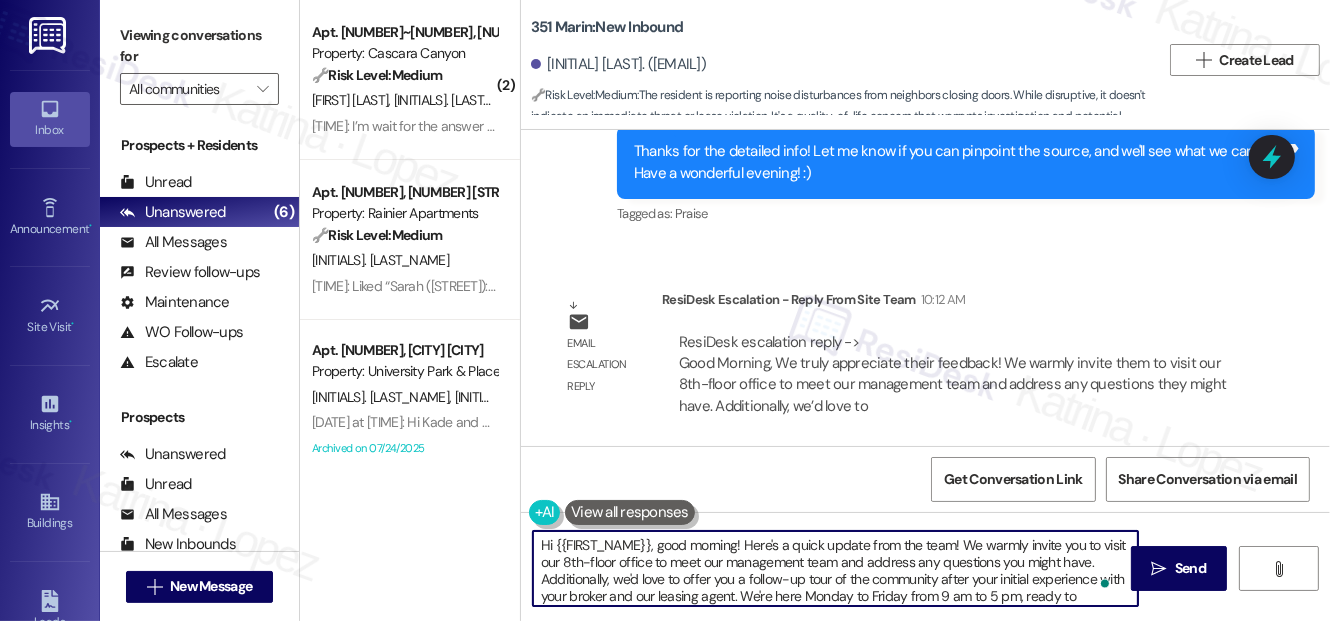 click on "Hi {{first_name}}, good morning! Here's a quick update from the team! We warmly invite you to visit our 8th-floor office to meet our management team and address any questions you might have. Additionally, we'd love to offer you a follow-up tour of the community after your initial experience with your broker and our leasing agent. We're here Monday to Friday from 9 am to 5 pm, ready to welcome you with open arms!" at bounding box center (835, 568) 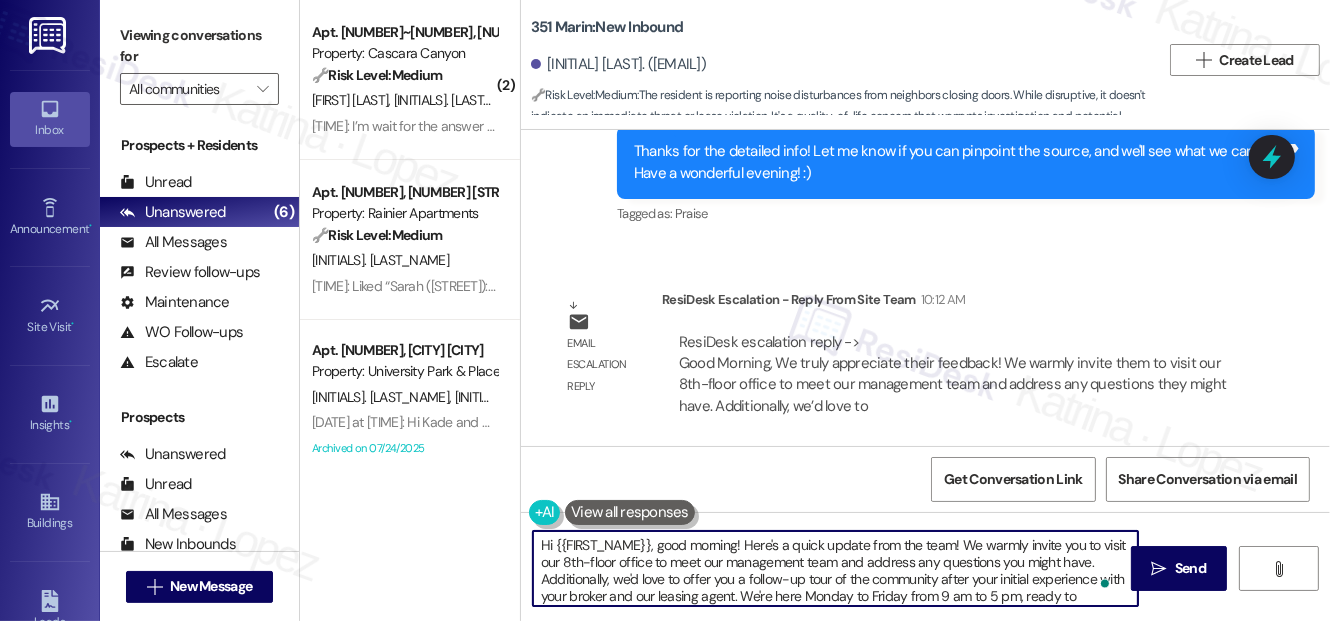 click on "Hi {{first_name}}, good morning! Here's a quick update from the team! We warmly invite you to visit our 8th-floor office to meet our management team and address any questions you might have. Additionally, we'd love to offer you a follow-up tour of the community after your initial experience with your broker and our leasing agent. We're here Monday to Friday from 9 am to 5 pm, ready to welcome you with open arms!" at bounding box center (835, 568) 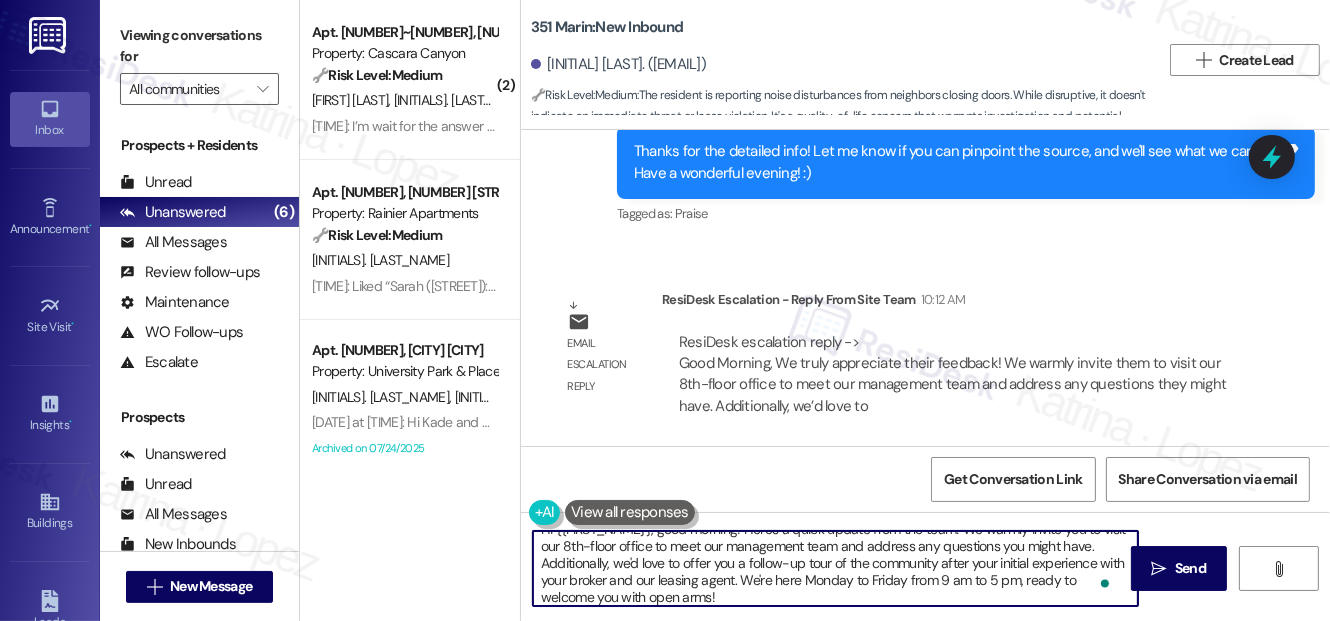 scroll, scrollTop: 5, scrollLeft: 0, axis: vertical 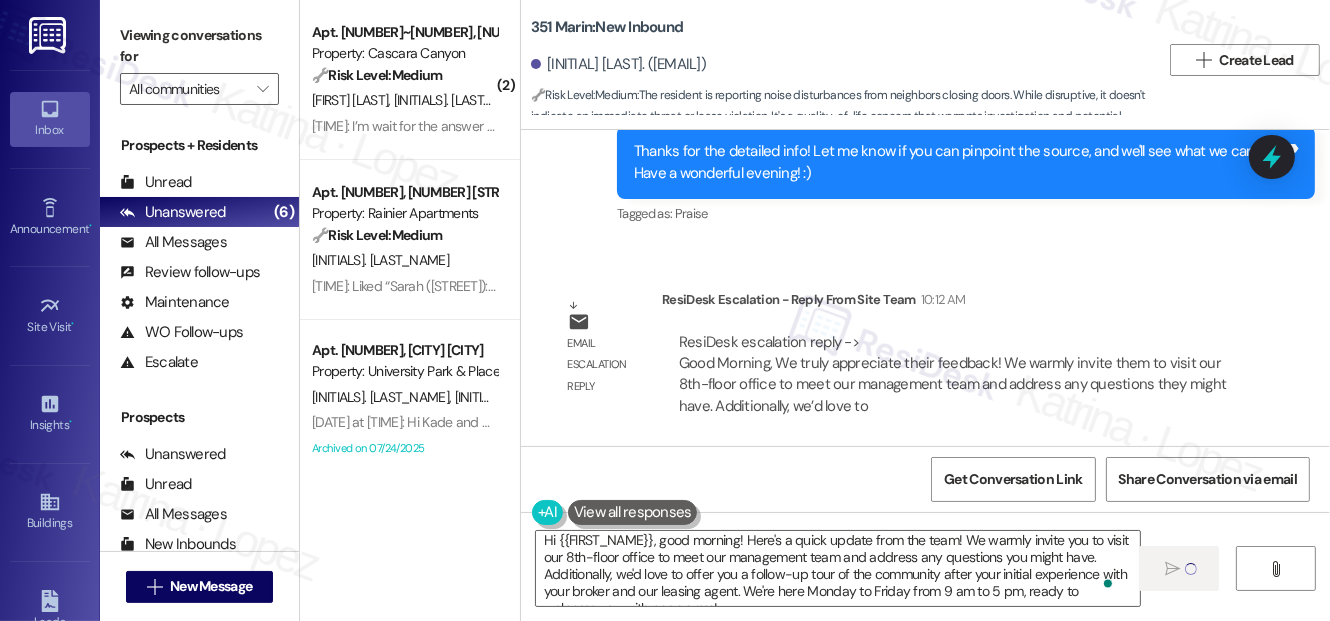 type 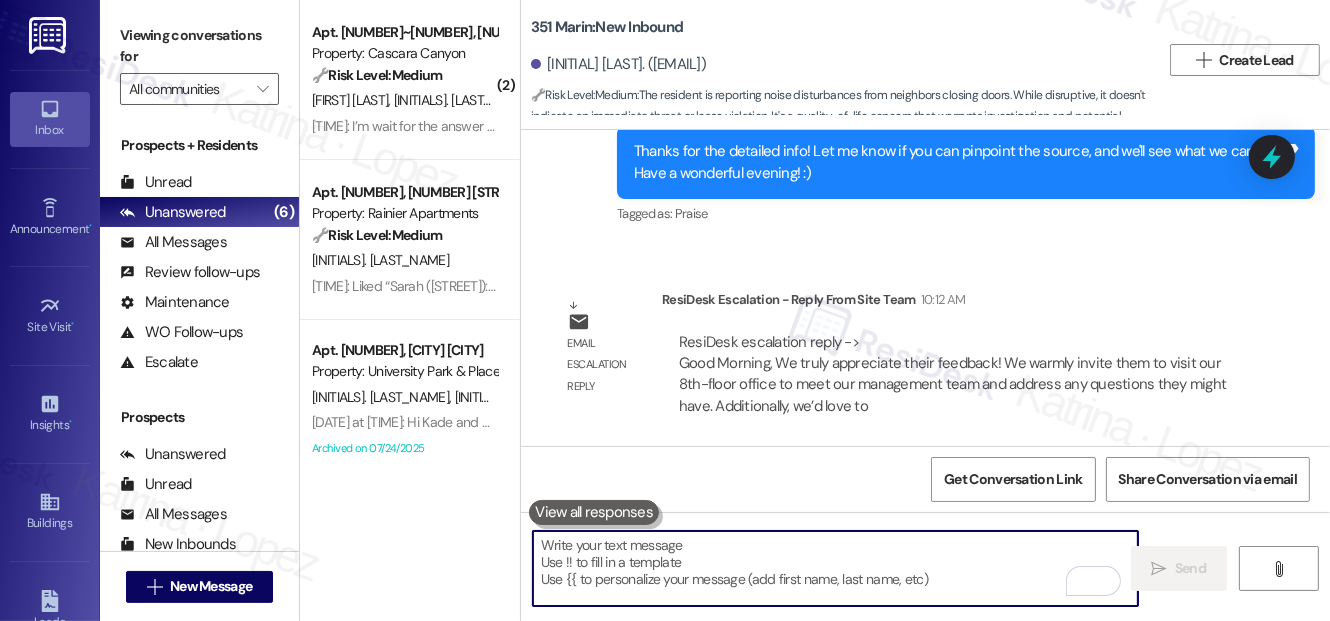 scroll, scrollTop: 0, scrollLeft: 0, axis: both 